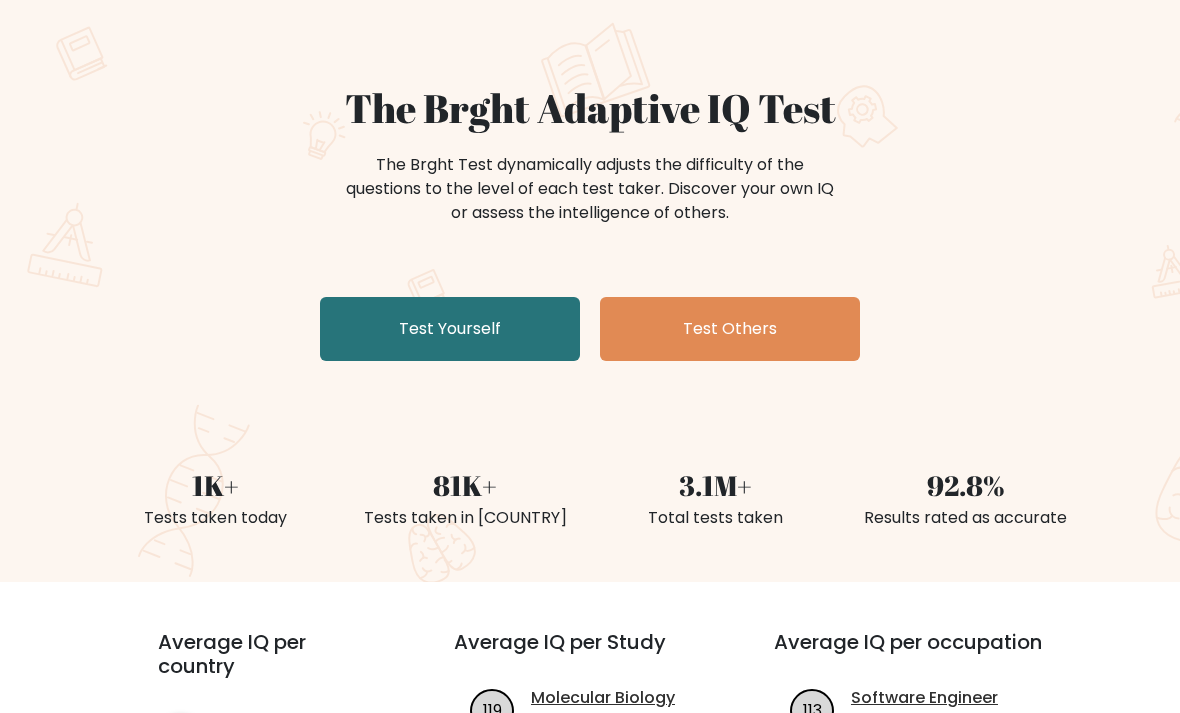 scroll, scrollTop: 122, scrollLeft: 0, axis: vertical 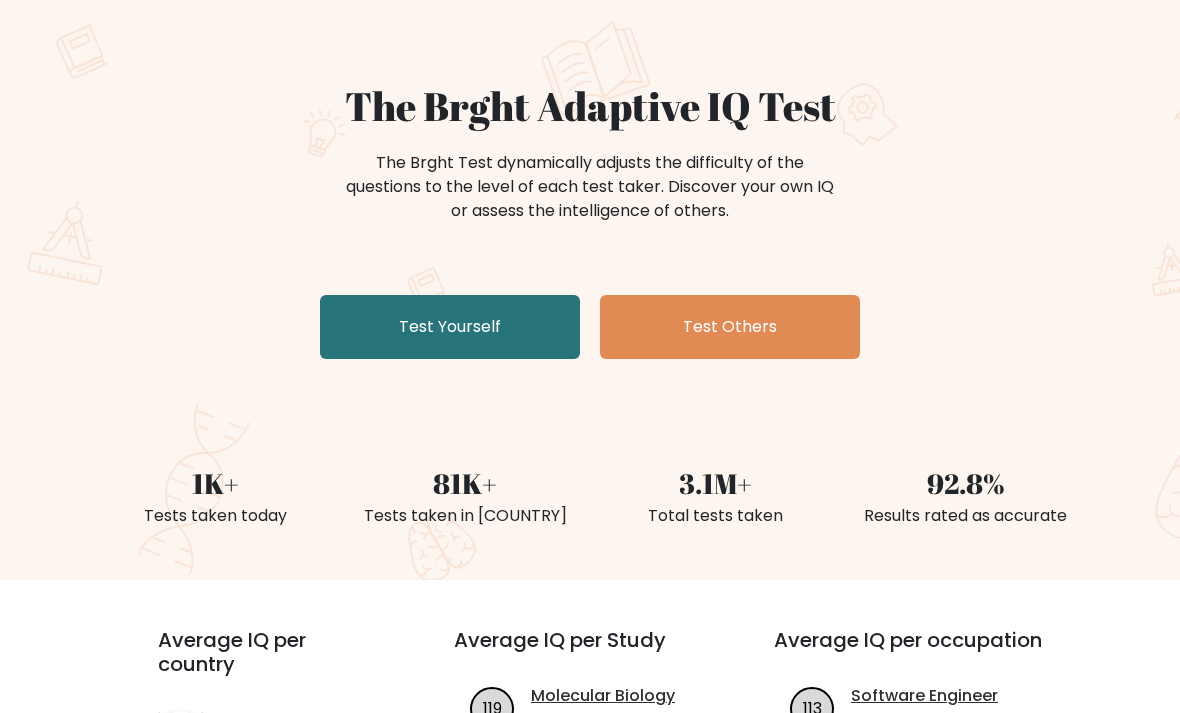 click on "Test Yourself" at bounding box center (450, 328) 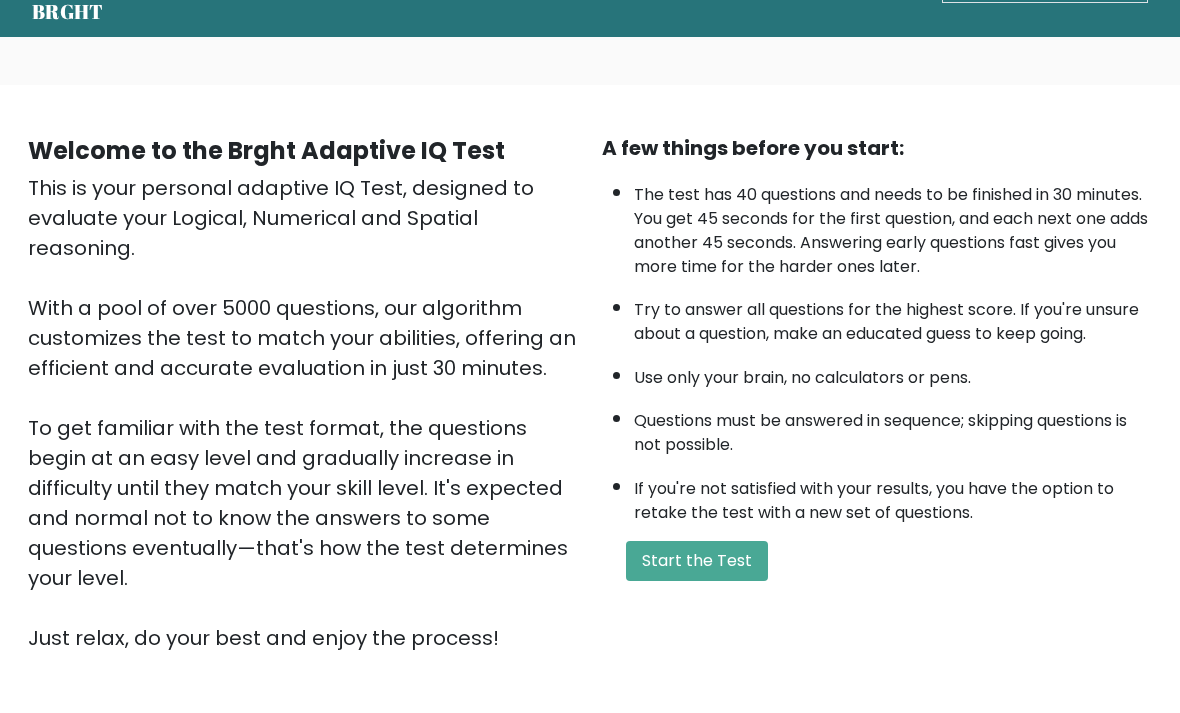 scroll, scrollTop: 198, scrollLeft: 0, axis: vertical 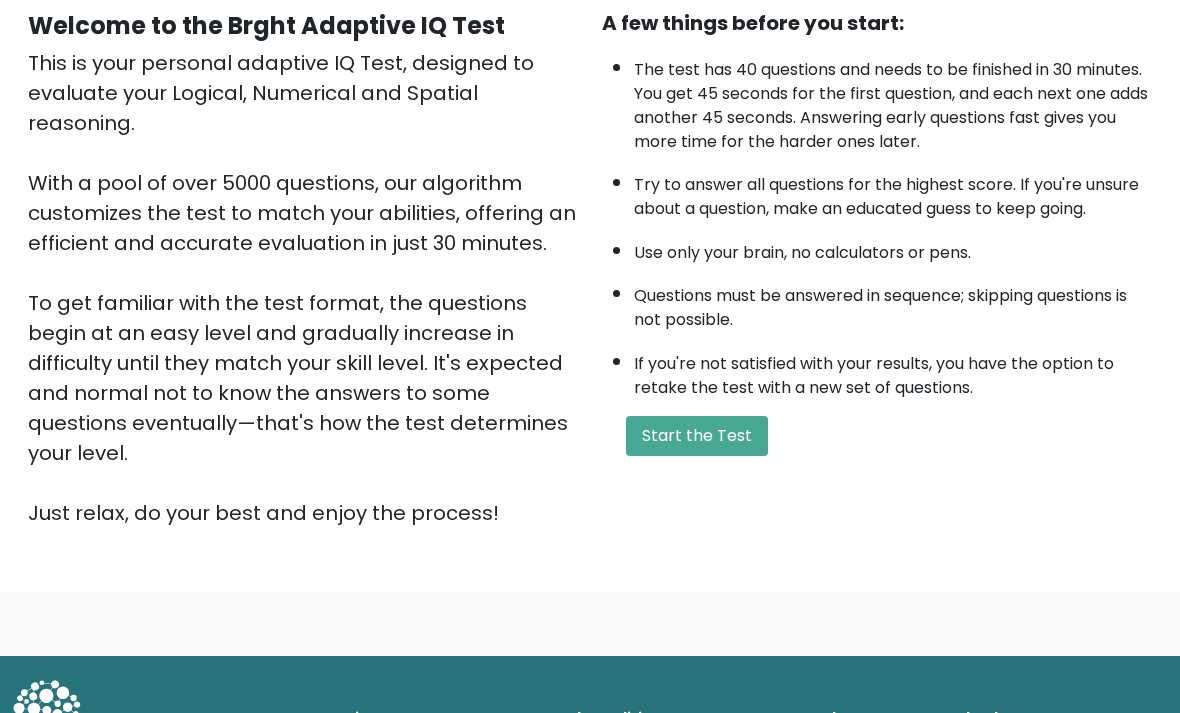 click on "Start the Test" at bounding box center (697, 436) 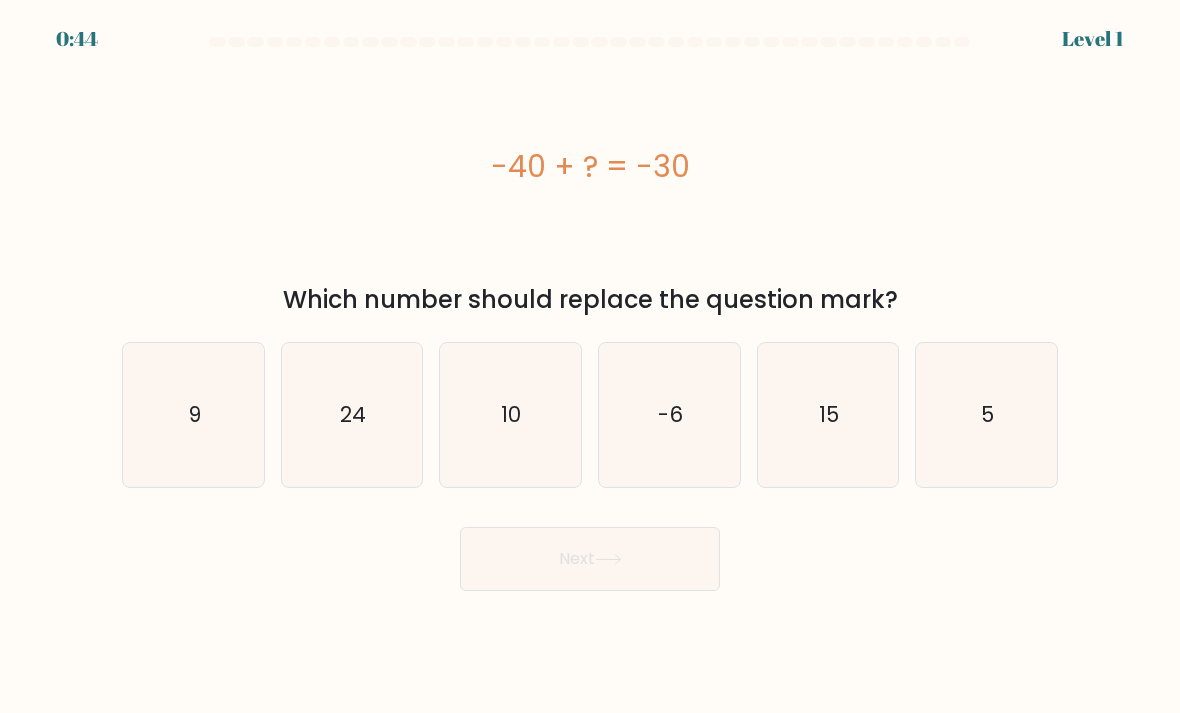 scroll, scrollTop: 0, scrollLeft: 0, axis: both 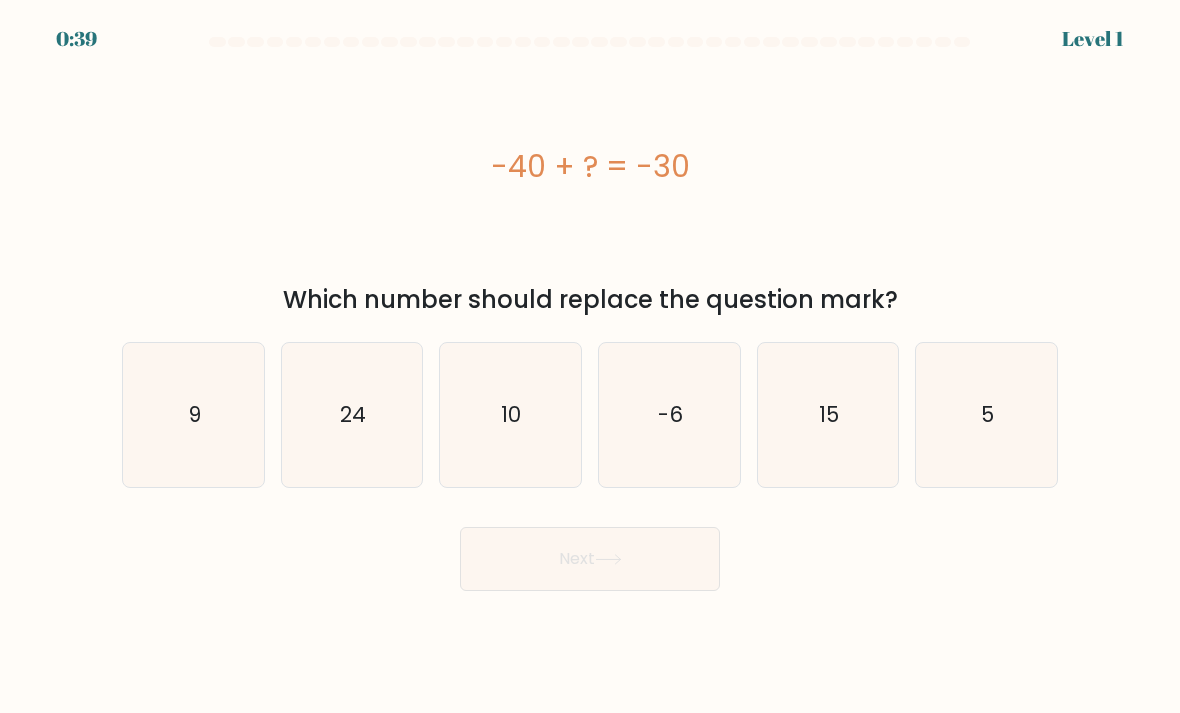 click on "10" at bounding box center [512, 414] 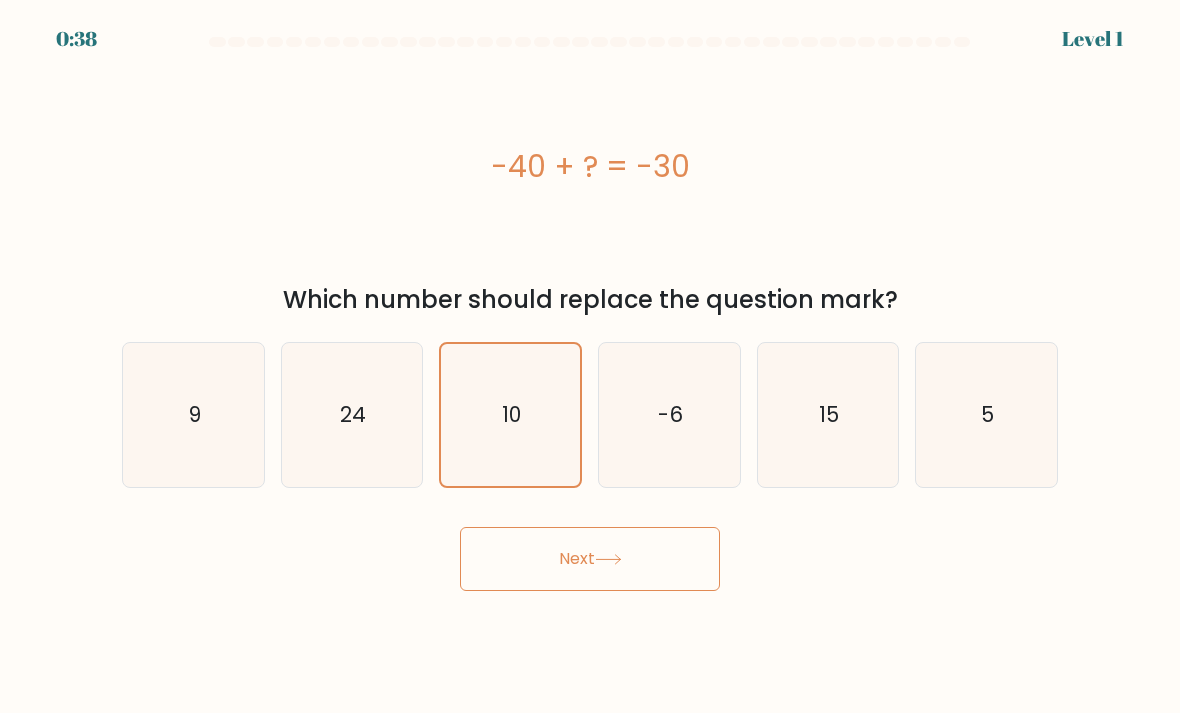 click on "Next" at bounding box center [590, 559] 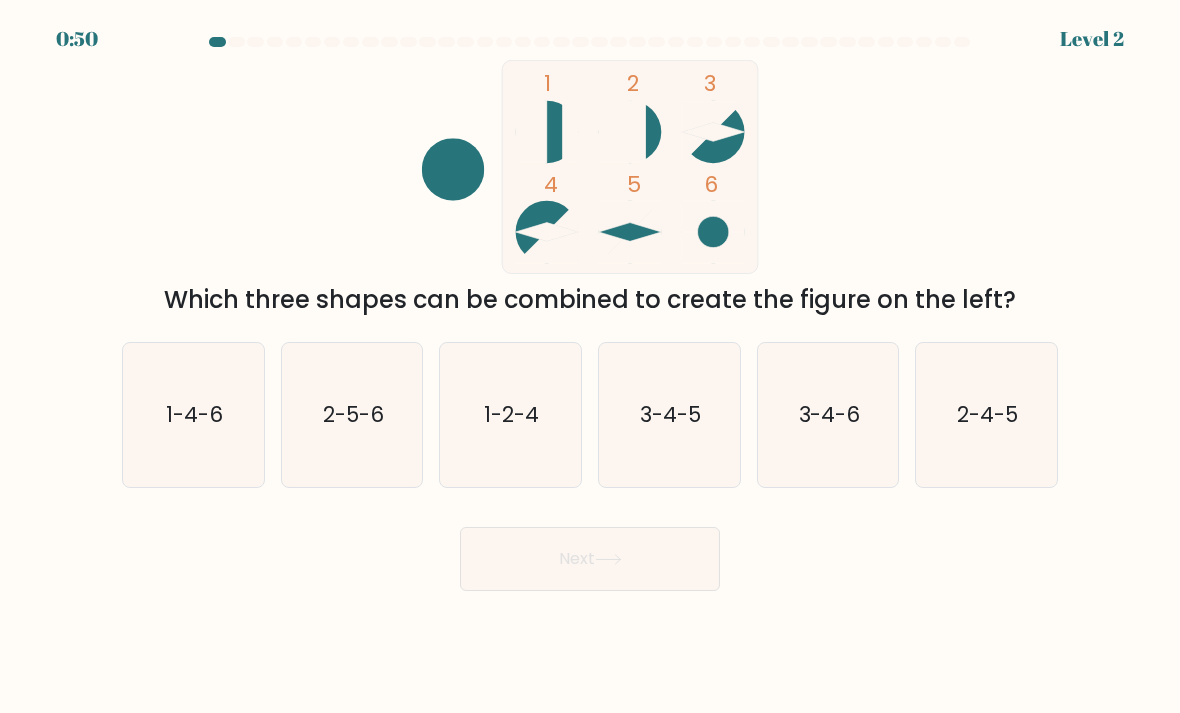 click on "3-4-5" at bounding box center (669, 415) 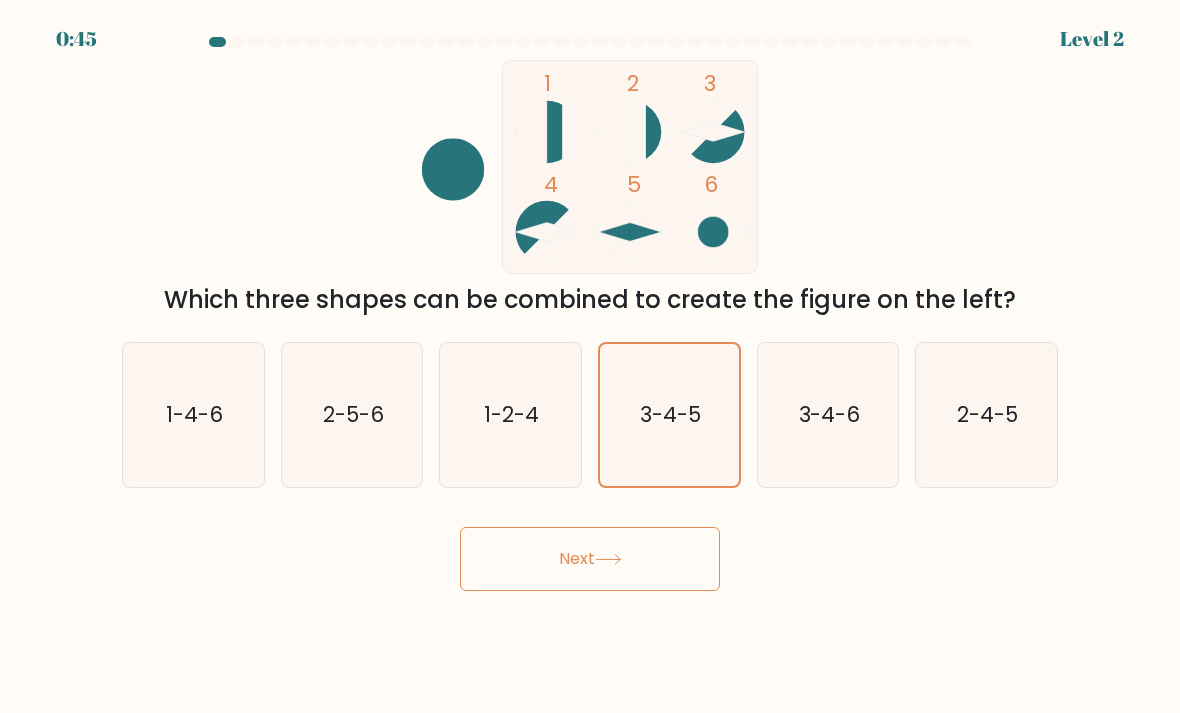 click on "Next" at bounding box center [590, 559] 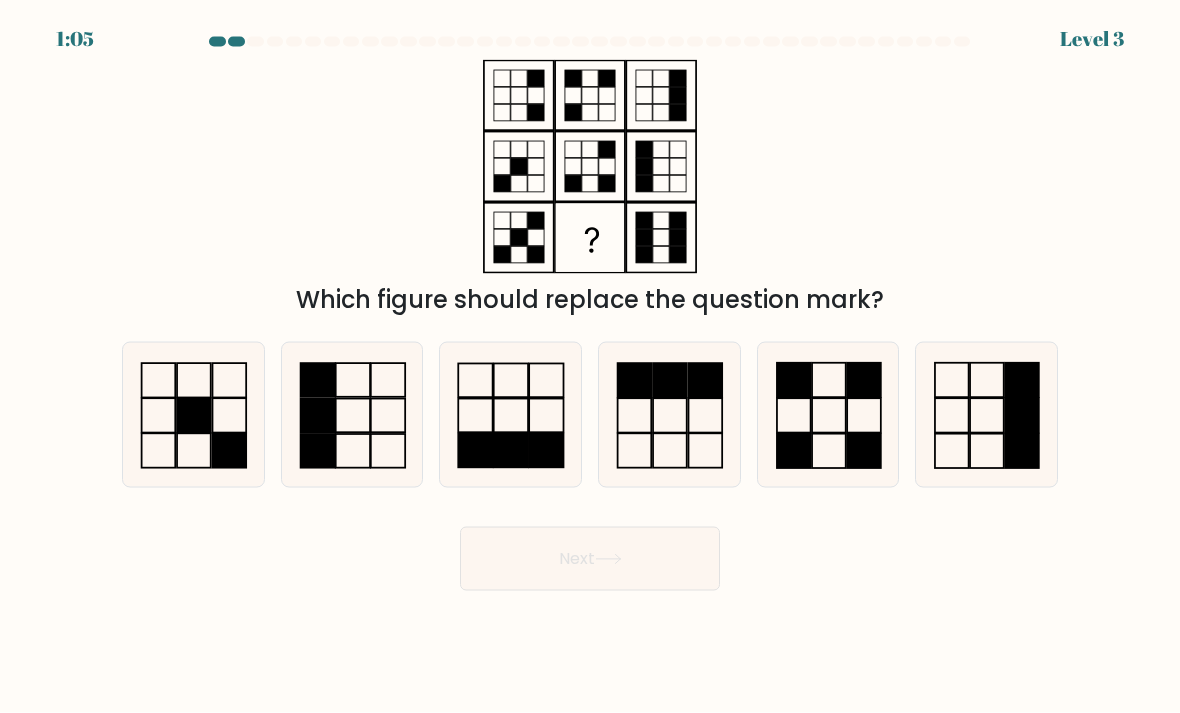 scroll, scrollTop: 8, scrollLeft: 0, axis: vertical 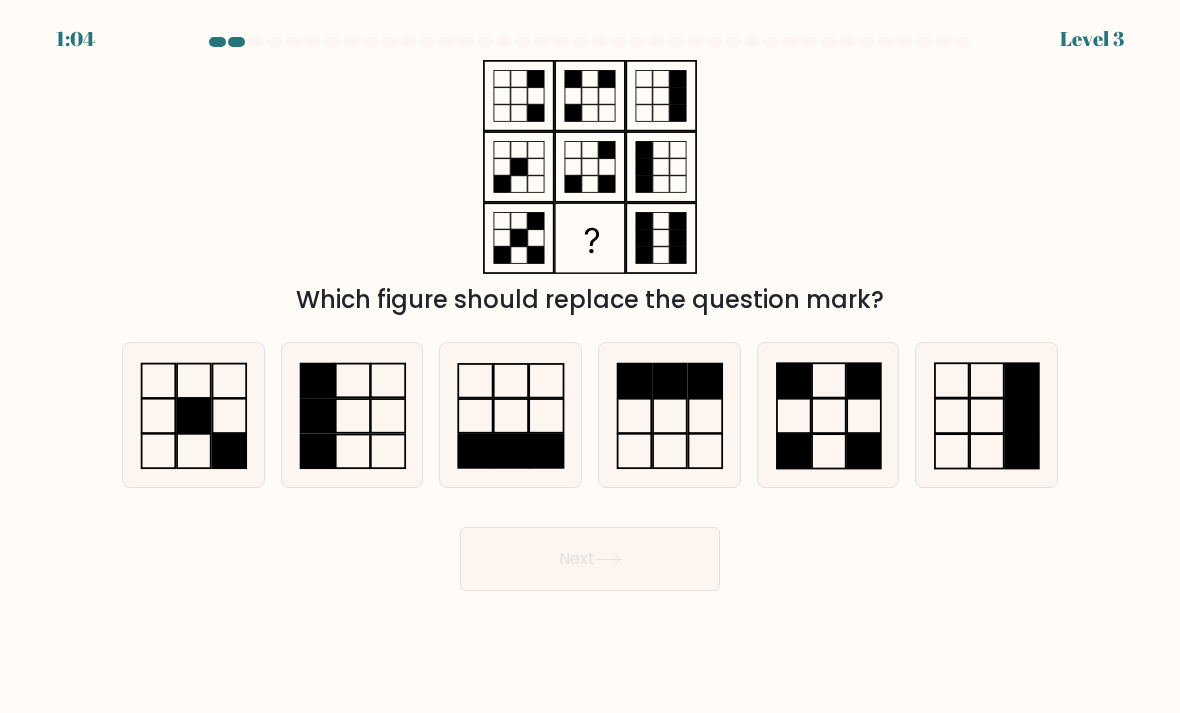 click at bounding box center (828, 415) 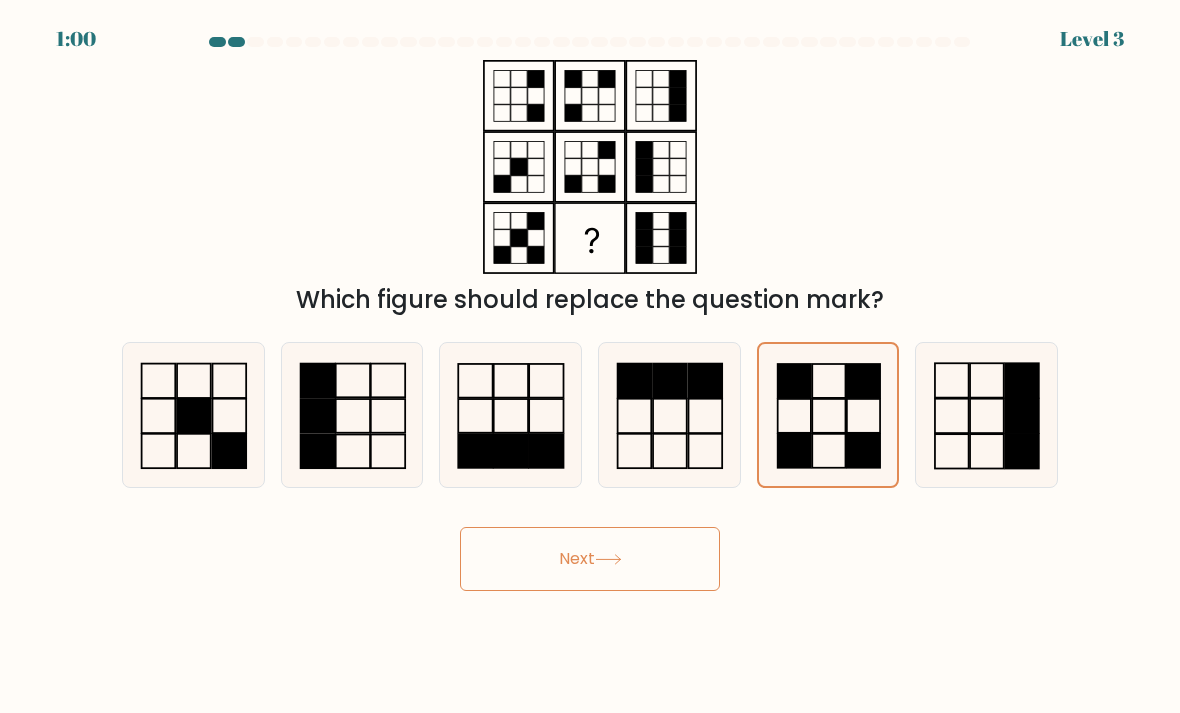 click at bounding box center (476, 451) 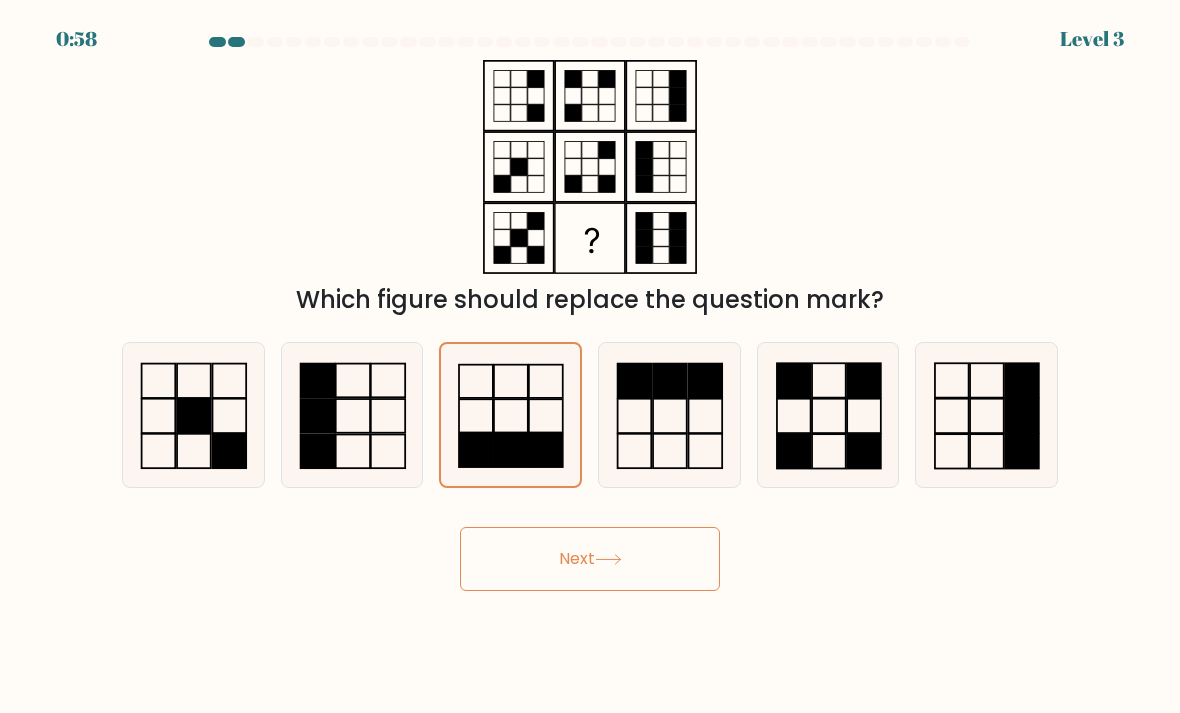 click at bounding box center [669, 415] 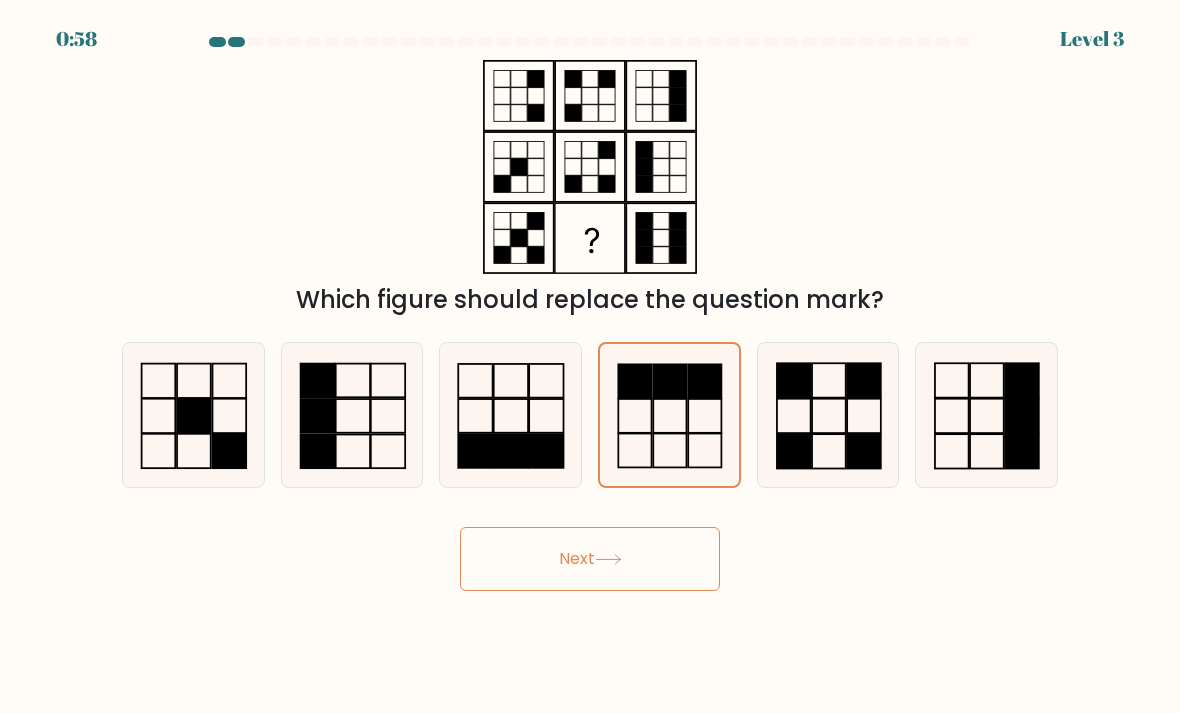 scroll, scrollTop: 0, scrollLeft: 0, axis: both 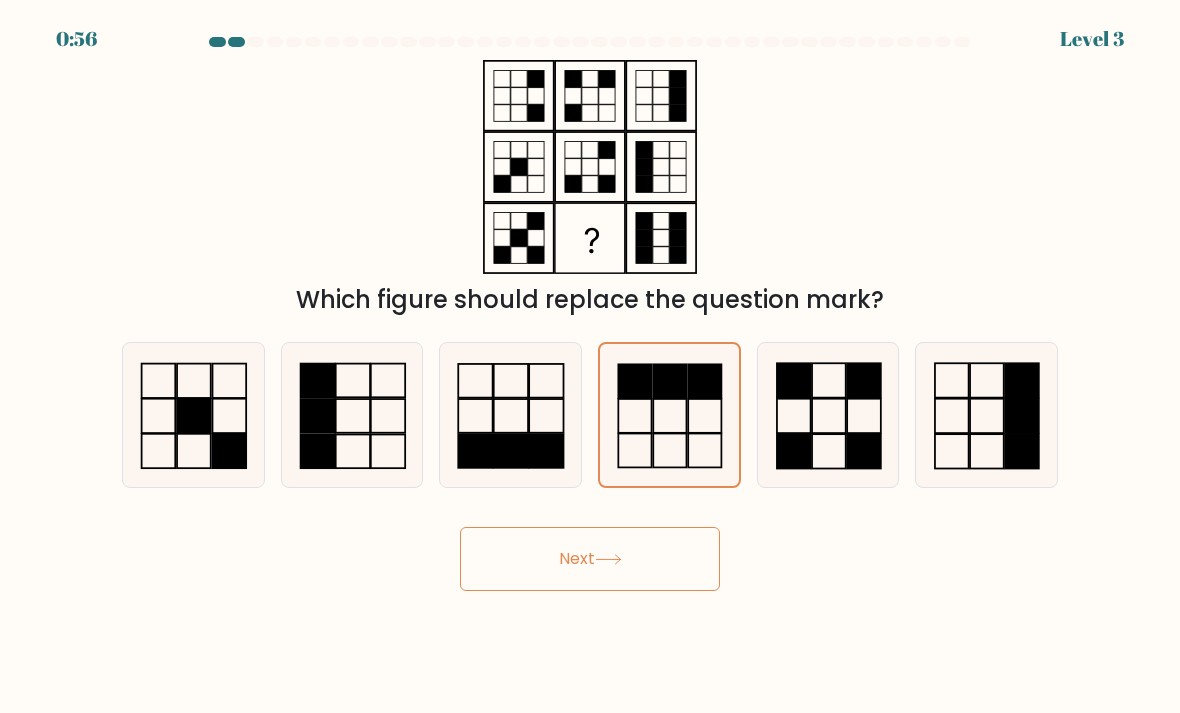 click at bounding box center [828, 415] 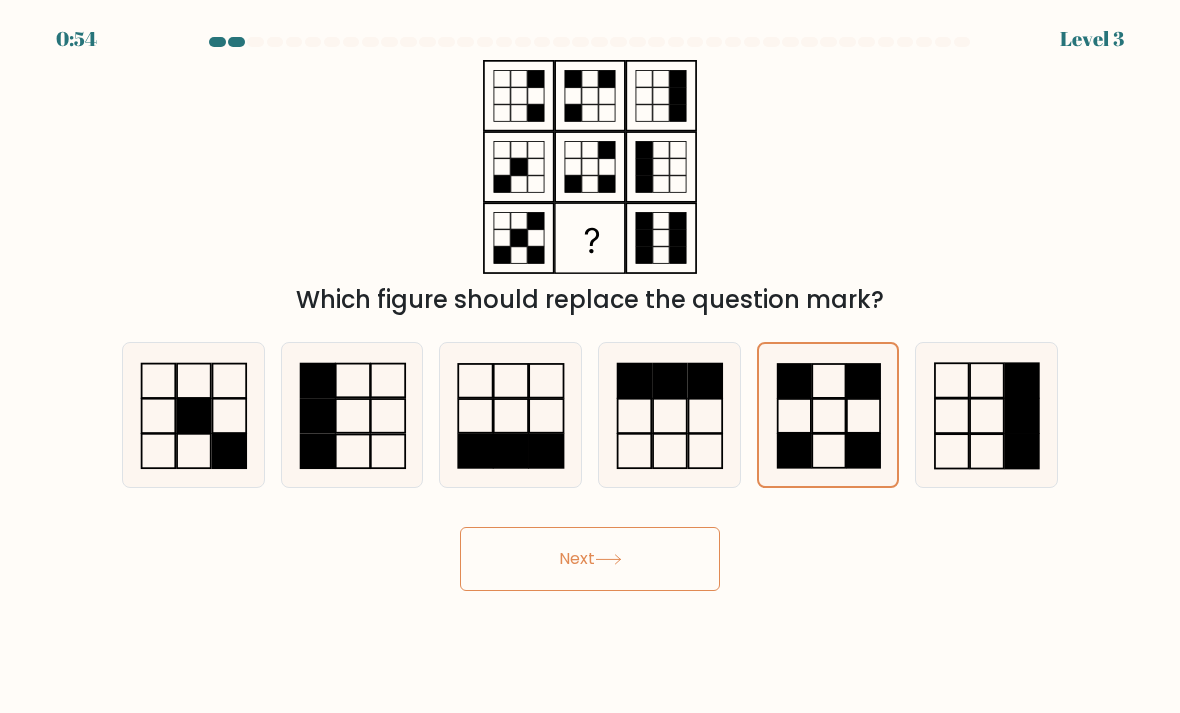 click on "Next" at bounding box center [590, 559] 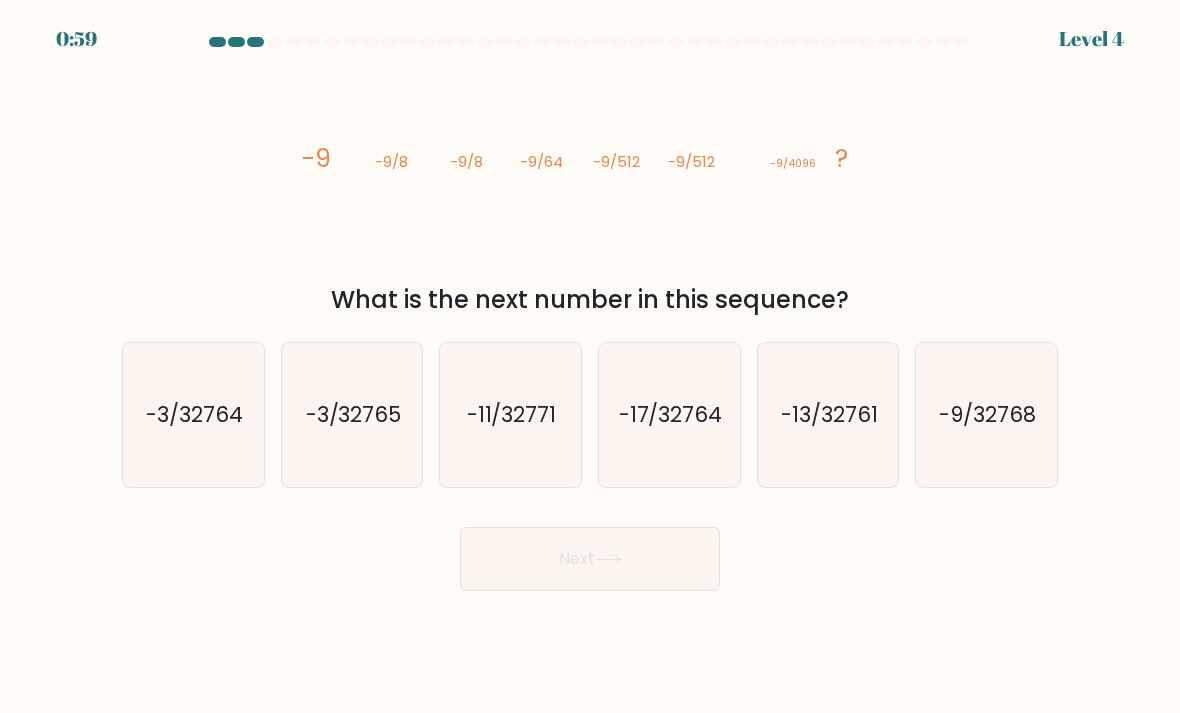 click on "image/svg+xml
-9
-9/8
-9/8
-9/64
-9/512
-9/512
-9/4096
?" at bounding box center [590, 167] 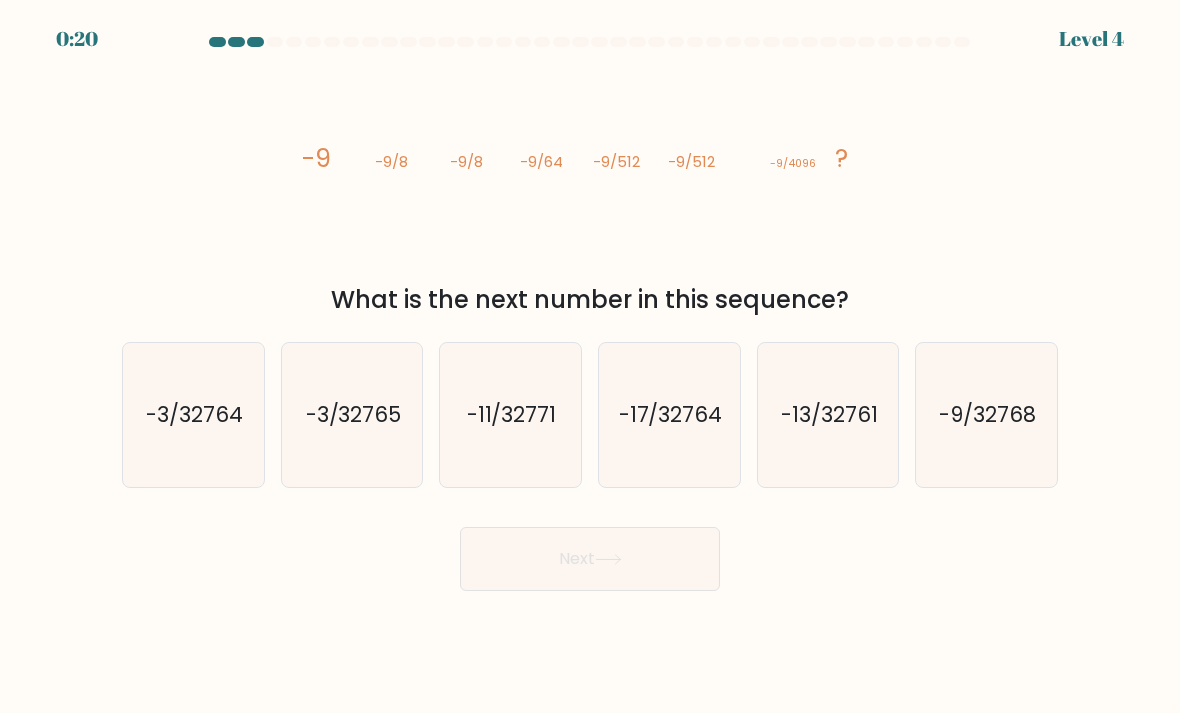 scroll, scrollTop: 2, scrollLeft: 0, axis: vertical 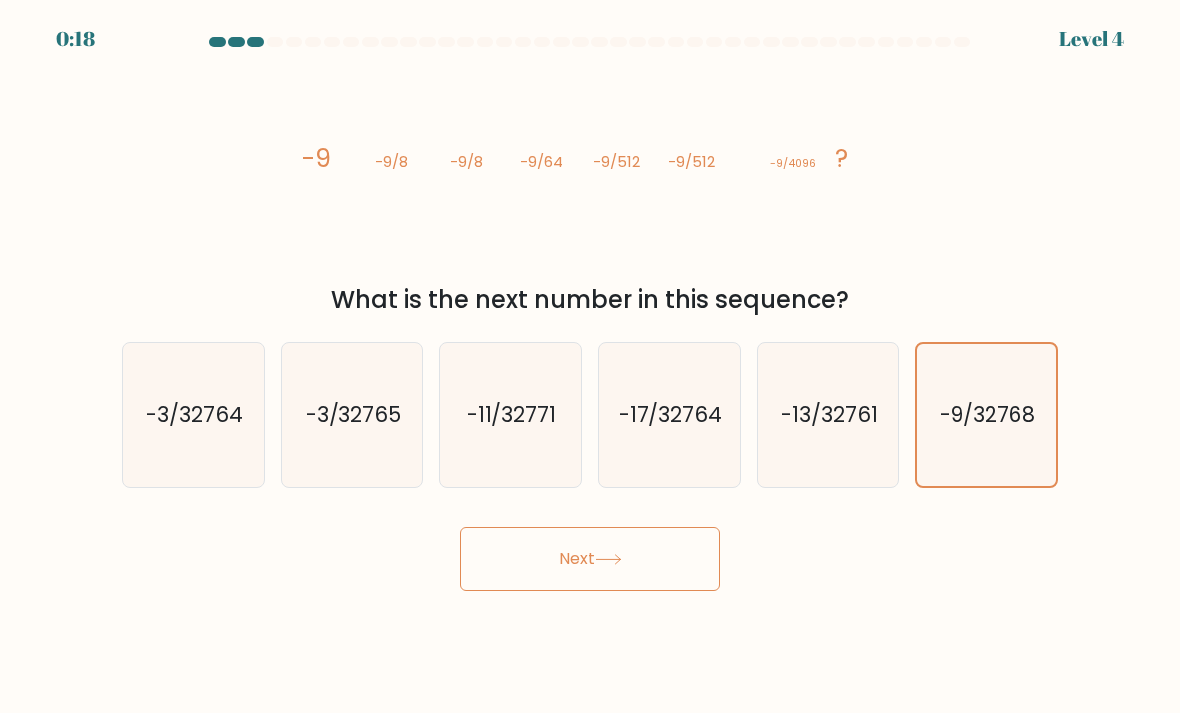 click on "Next" at bounding box center (590, 559) 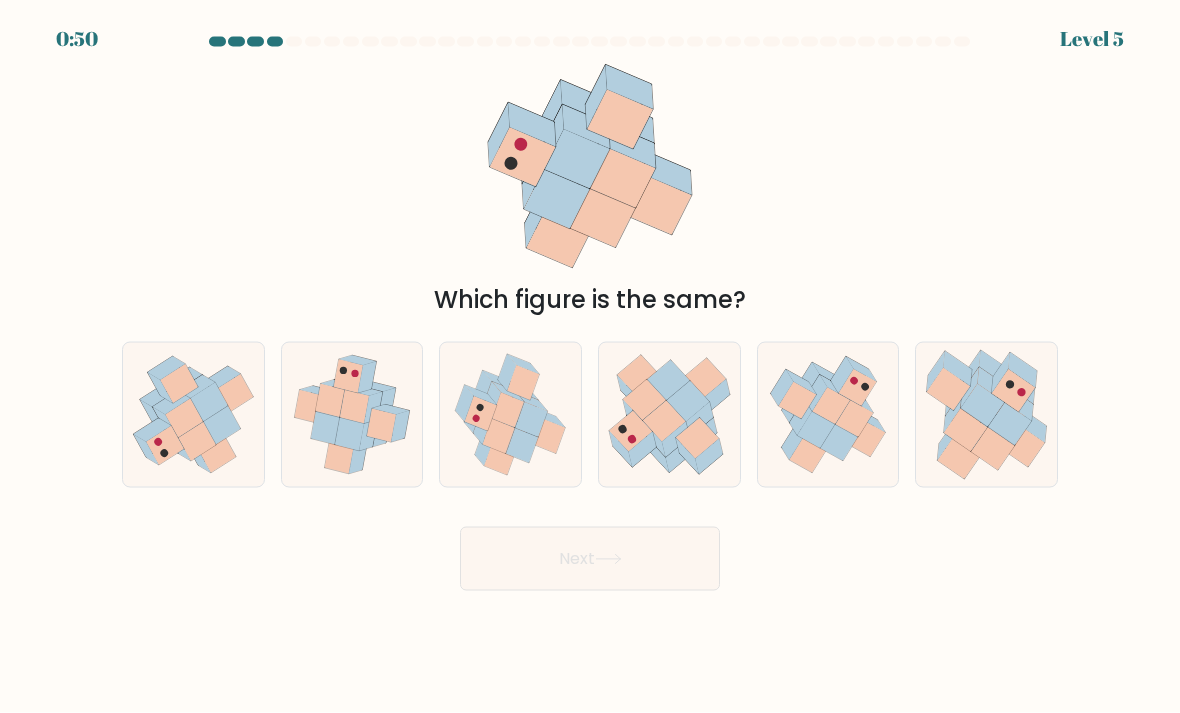 click at bounding box center [982, 405] 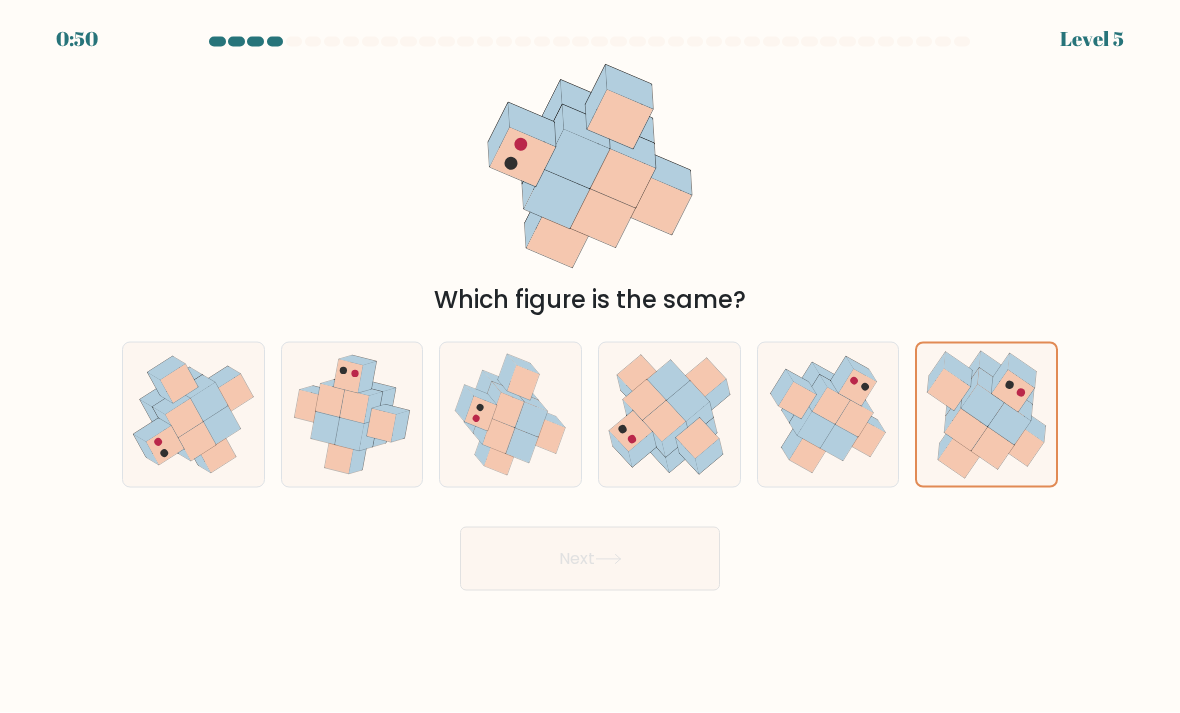 scroll, scrollTop: 59, scrollLeft: 0, axis: vertical 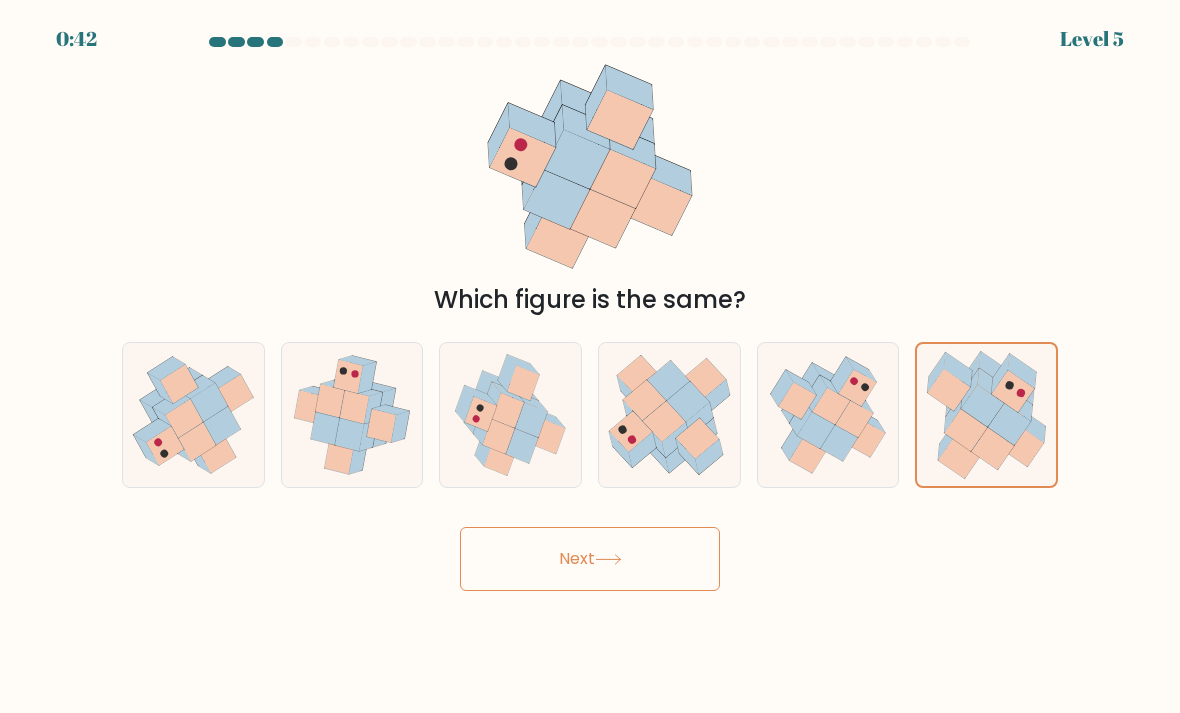 click on "Next" at bounding box center (590, 559) 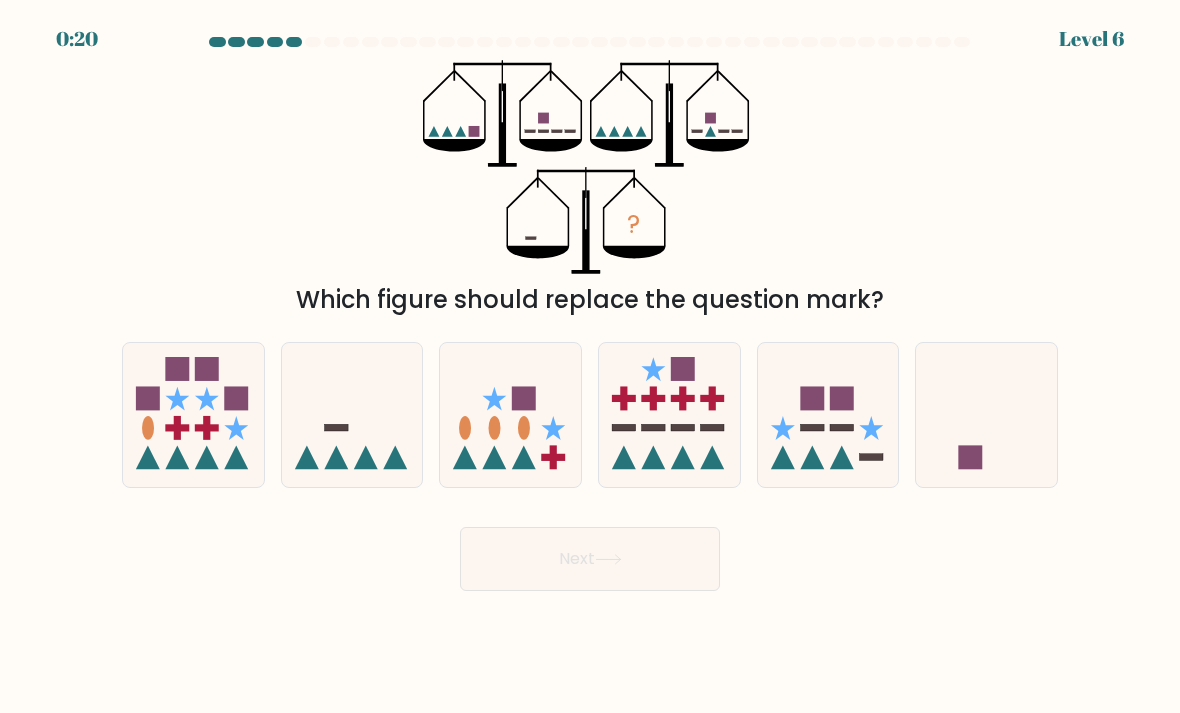 click at bounding box center [986, 415] 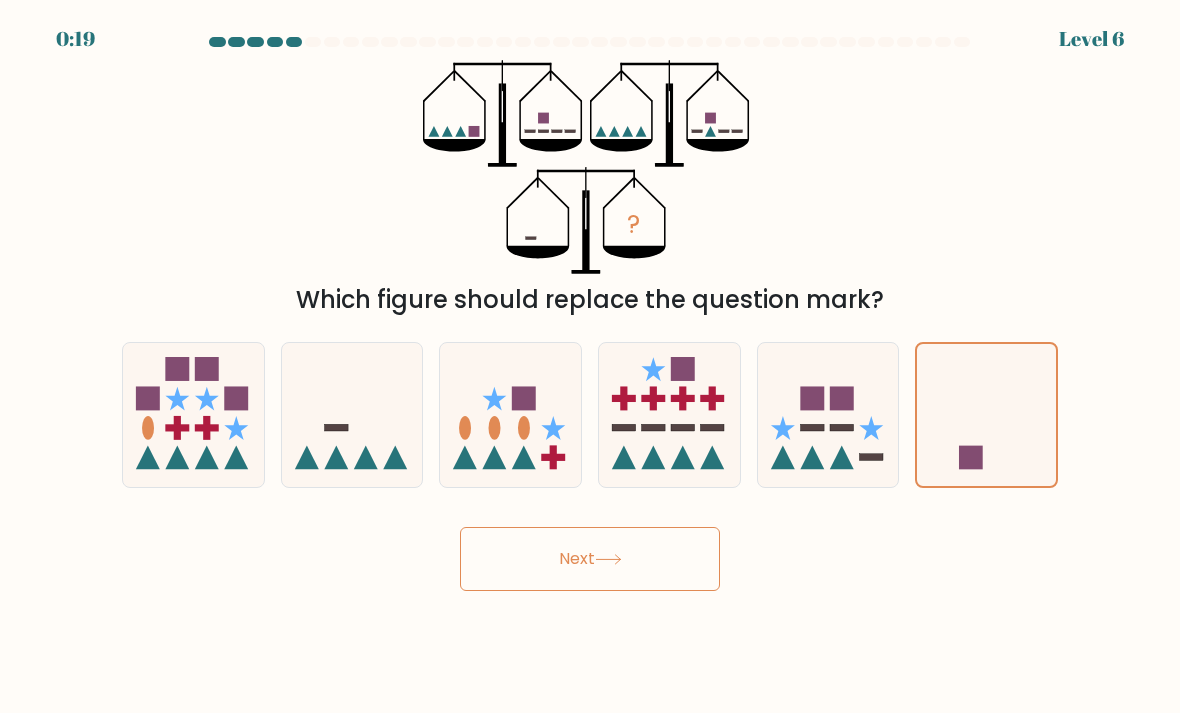 click on "Next" at bounding box center (590, 559) 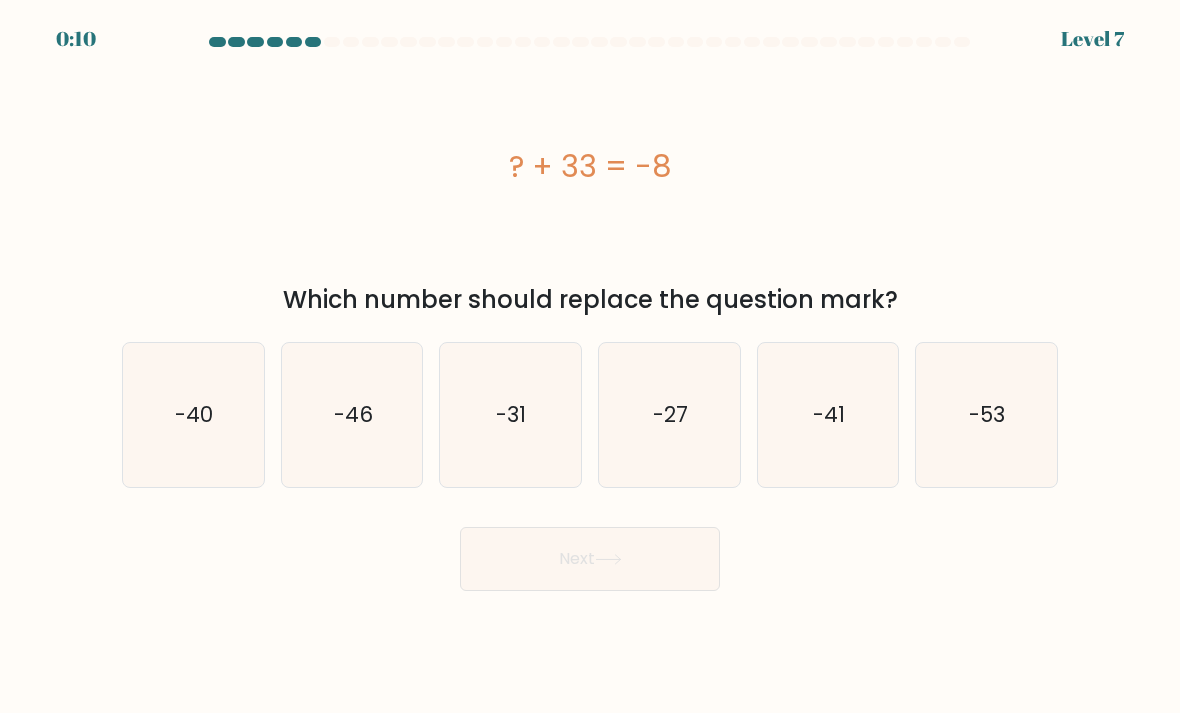 click on "-41" at bounding box center [828, 415] 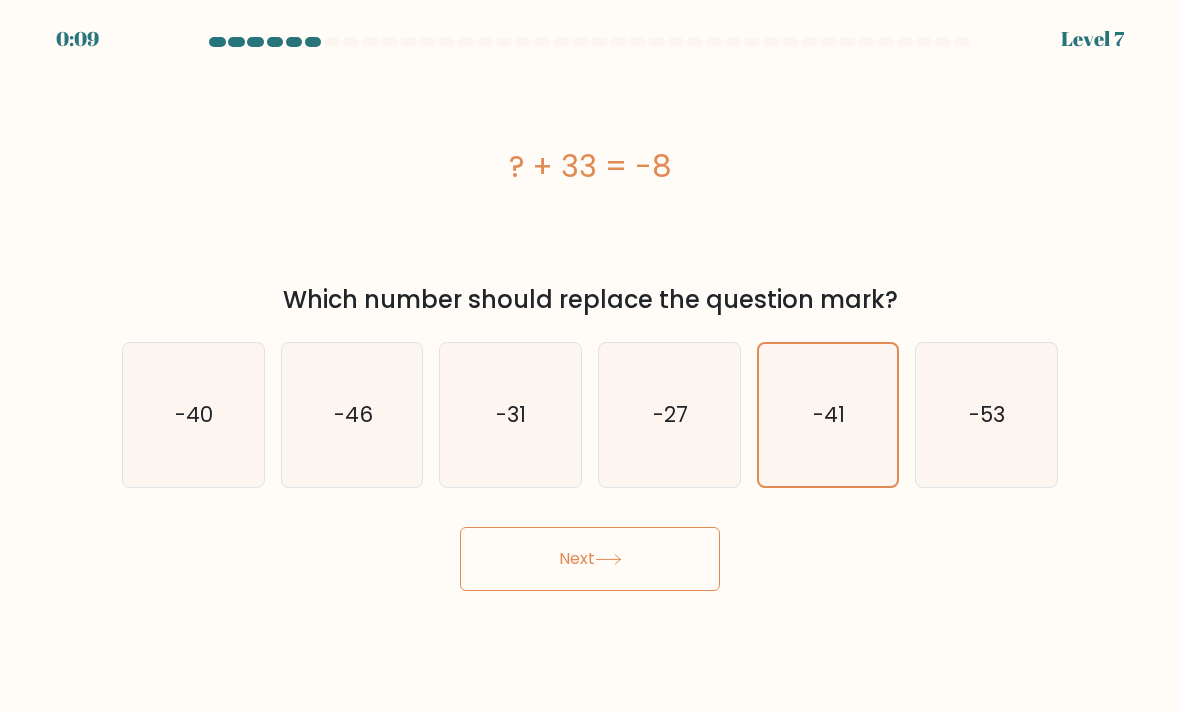 scroll, scrollTop: 57, scrollLeft: 0, axis: vertical 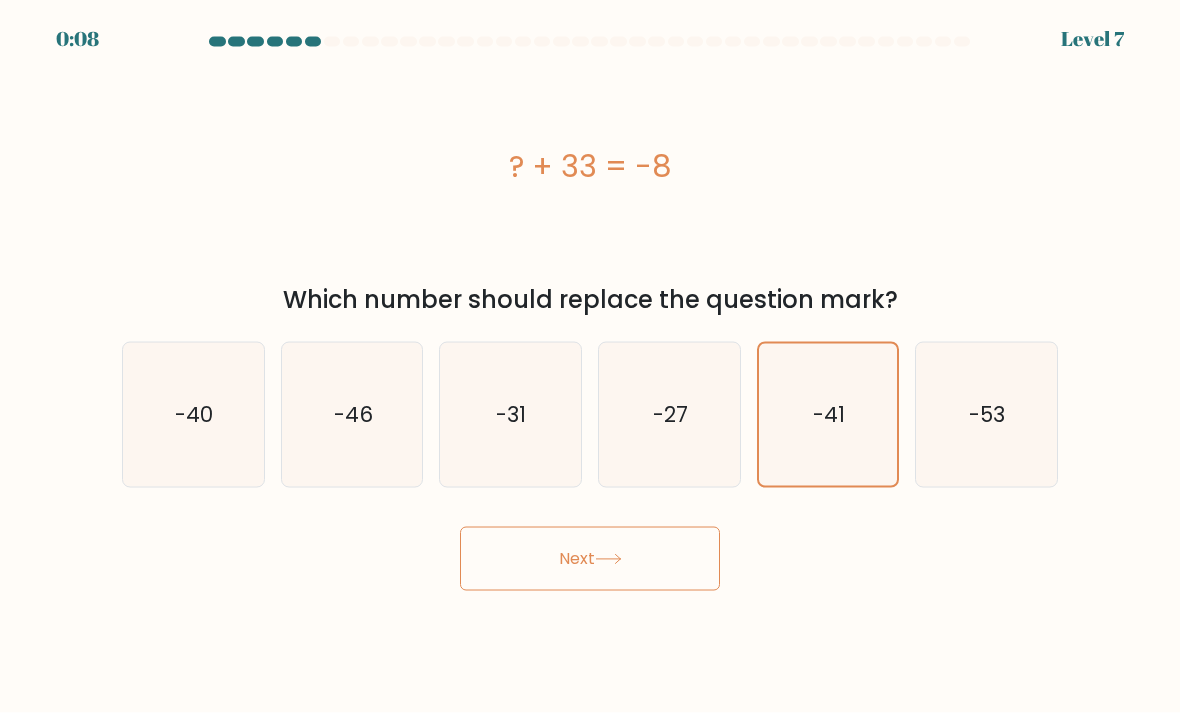 click on "Next" at bounding box center [590, 559] 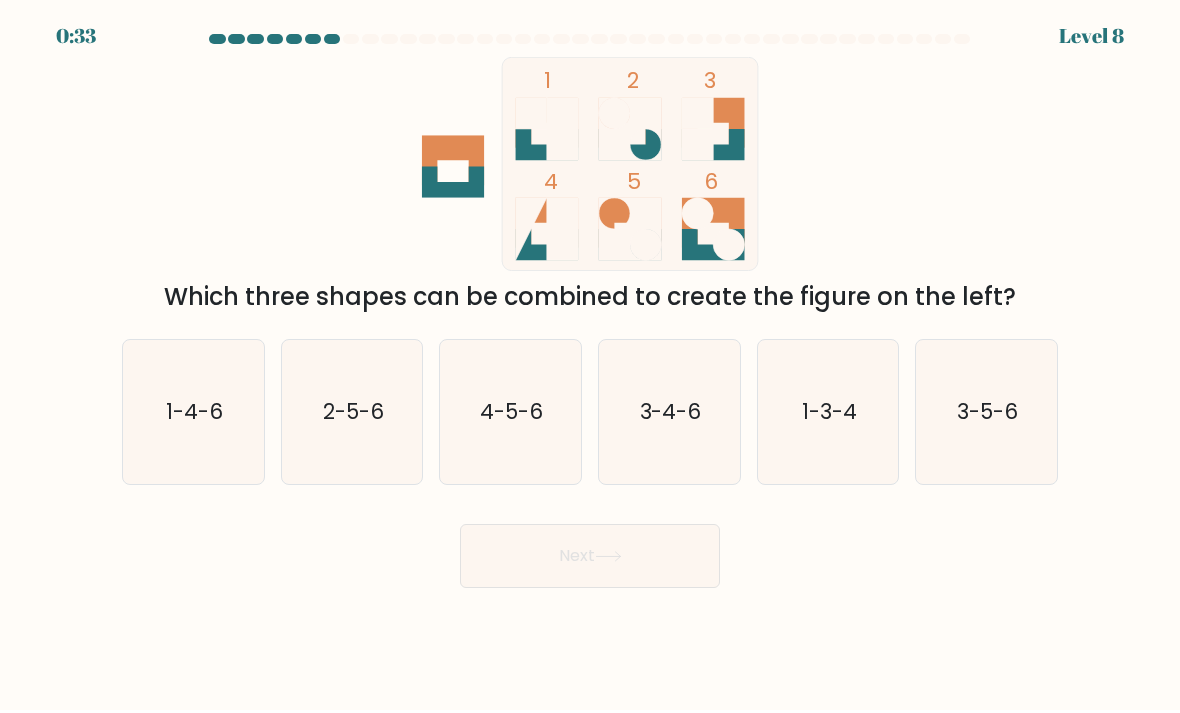 scroll, scrollTop: 64, scrollLeft: 0, axis: vertical 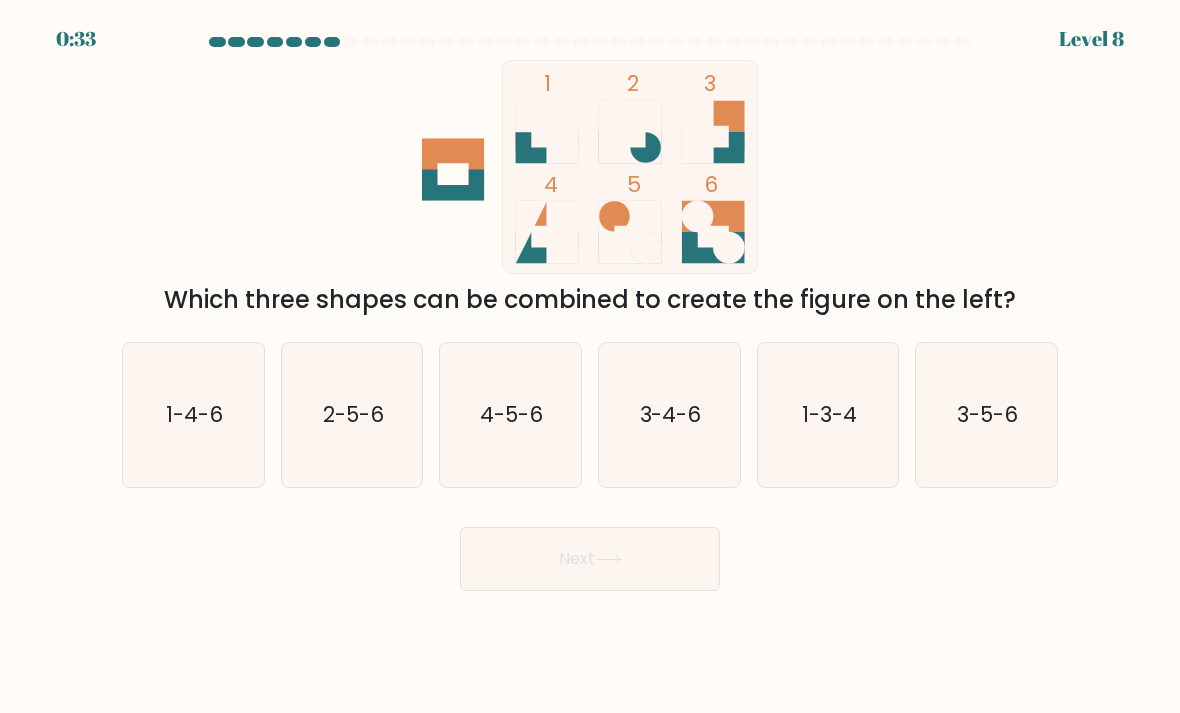 click on "2-5-6" at bounding box center [353, 414] 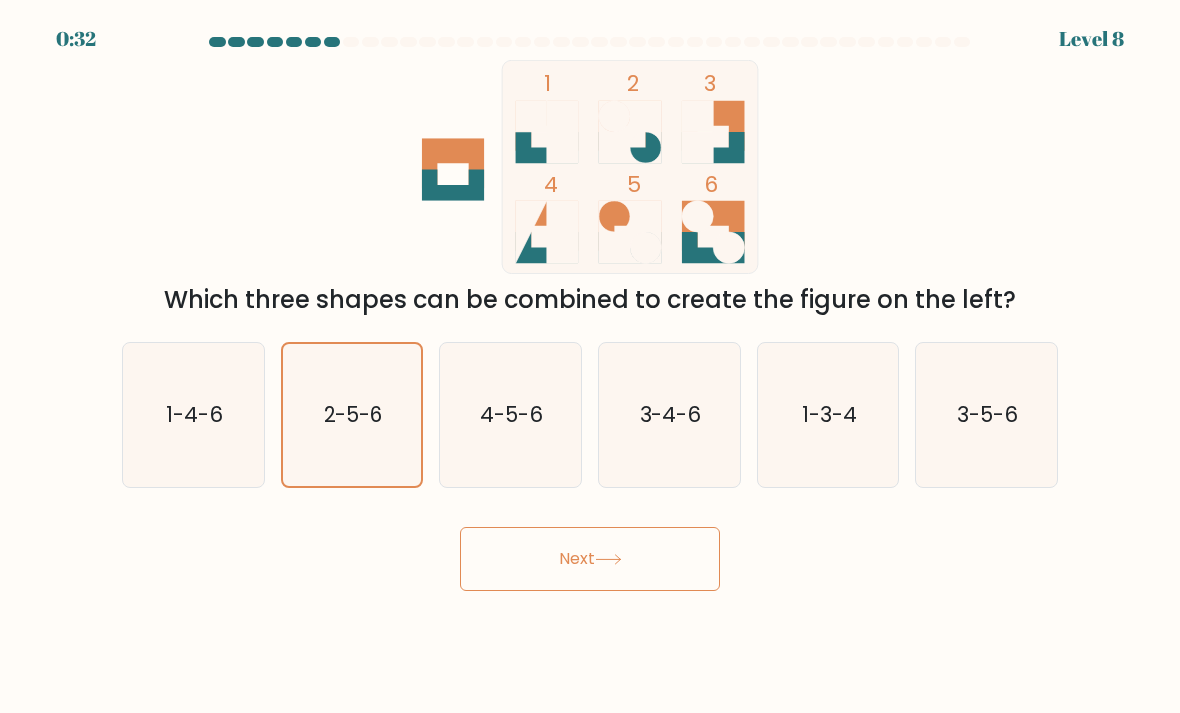 click on "Next" at bounding box center (590, 559) 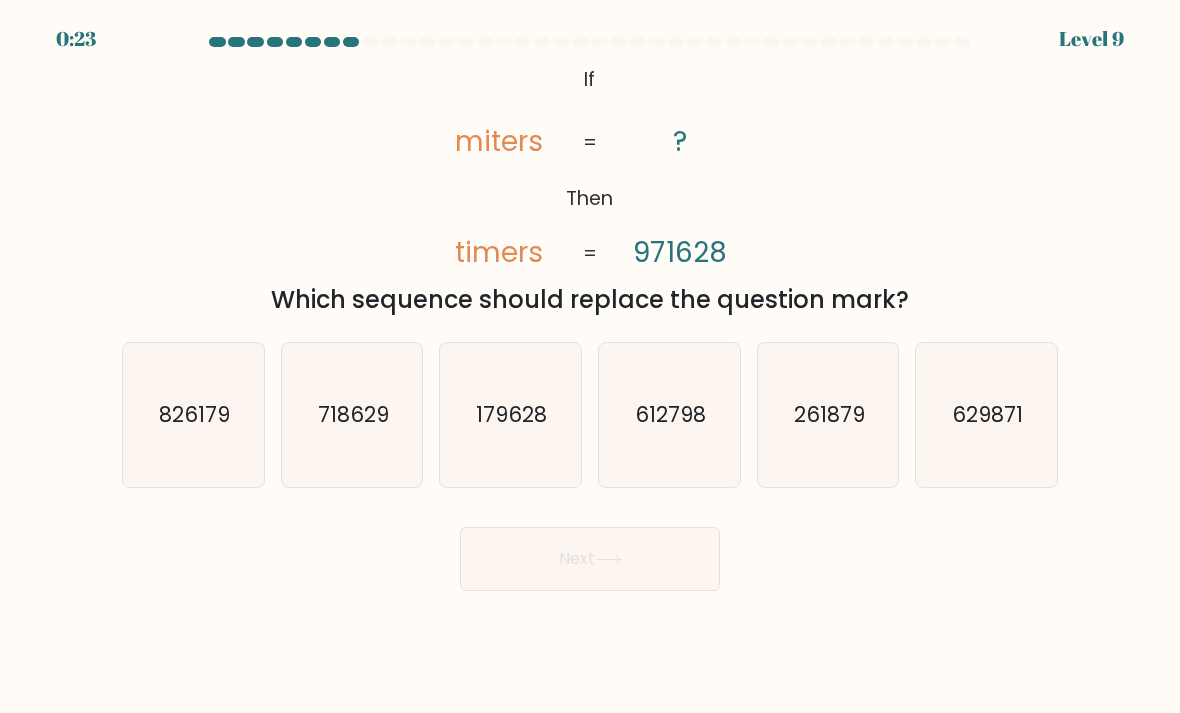 scroll, scrollTop: 38, scrollLeft: 0, axis: vertical 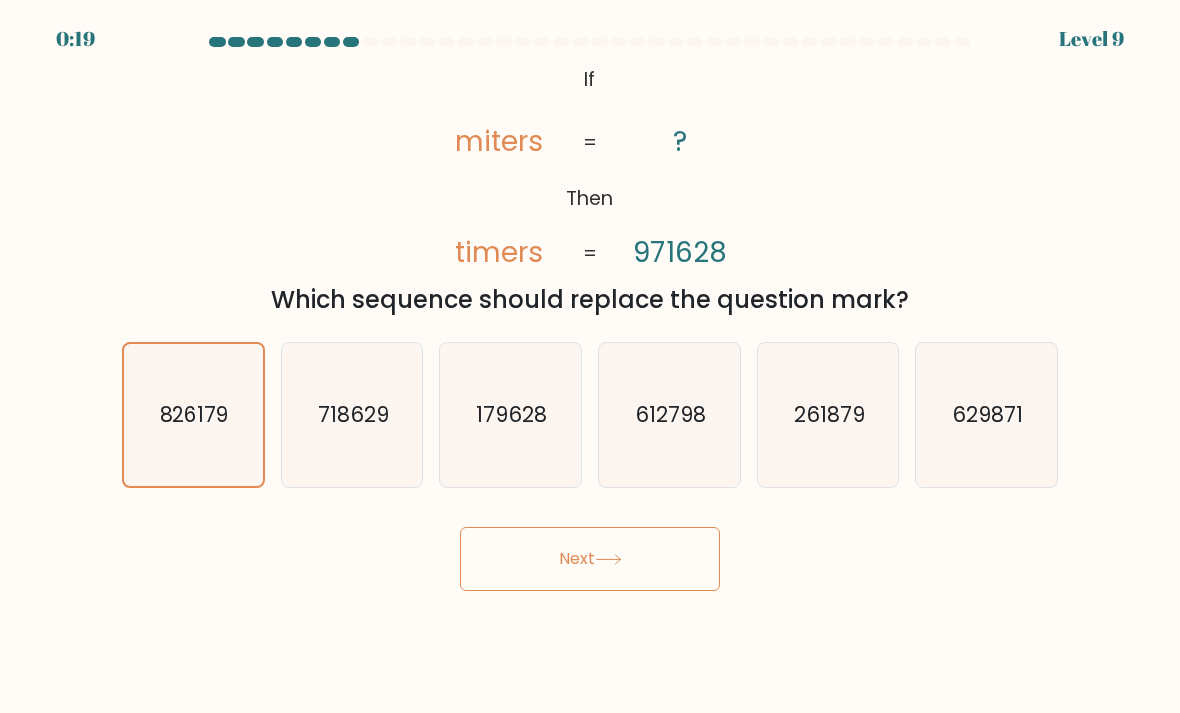 click on "Next" at bounding box center (590, 559) 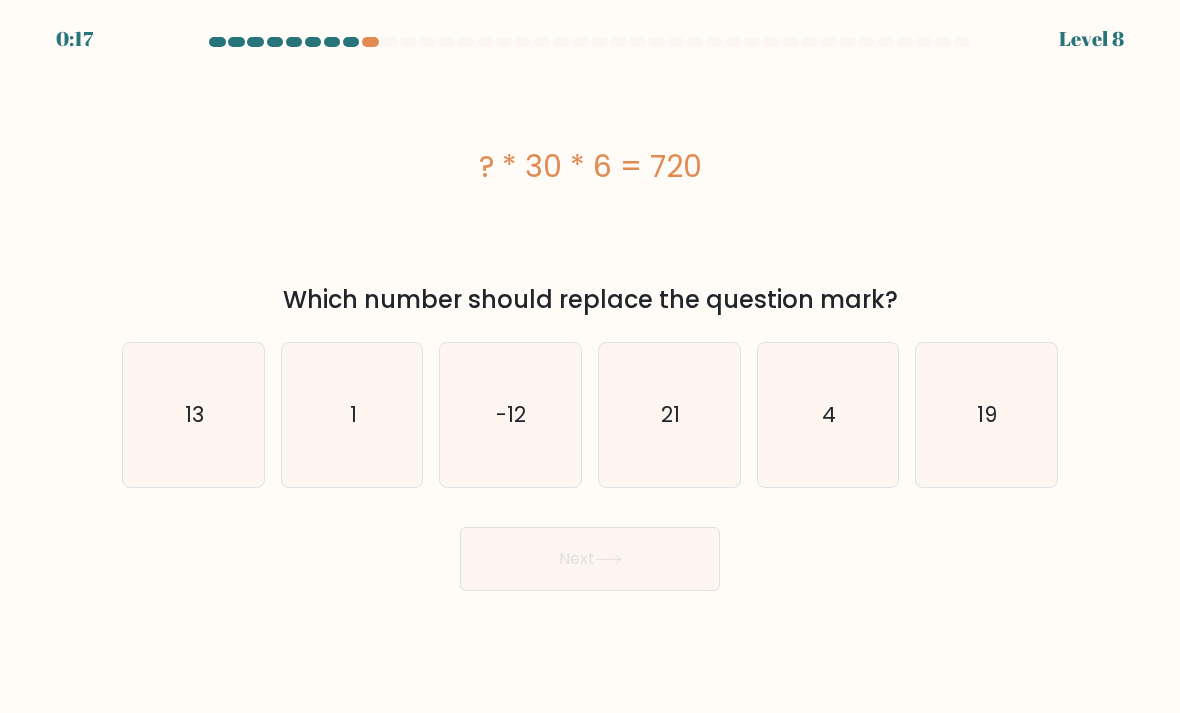 click on "4" at bounding box center [828, 415] 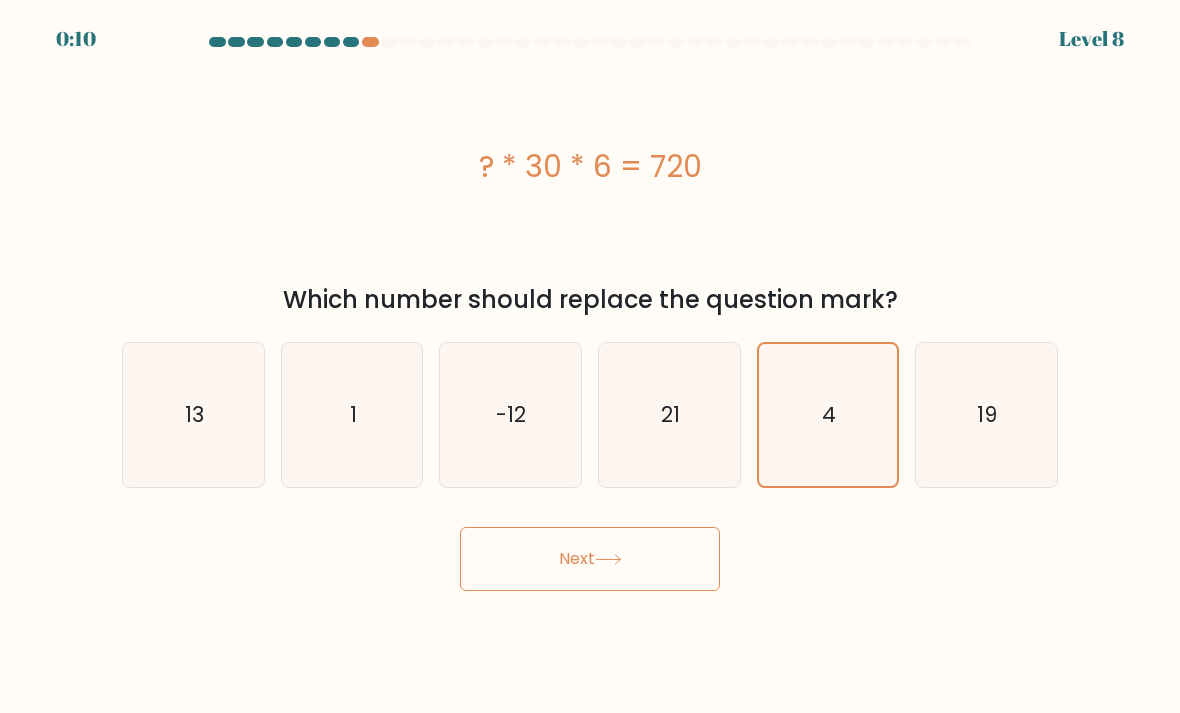 scroll, scrollTop: 11, scrollLeft: 0, axis: vertical 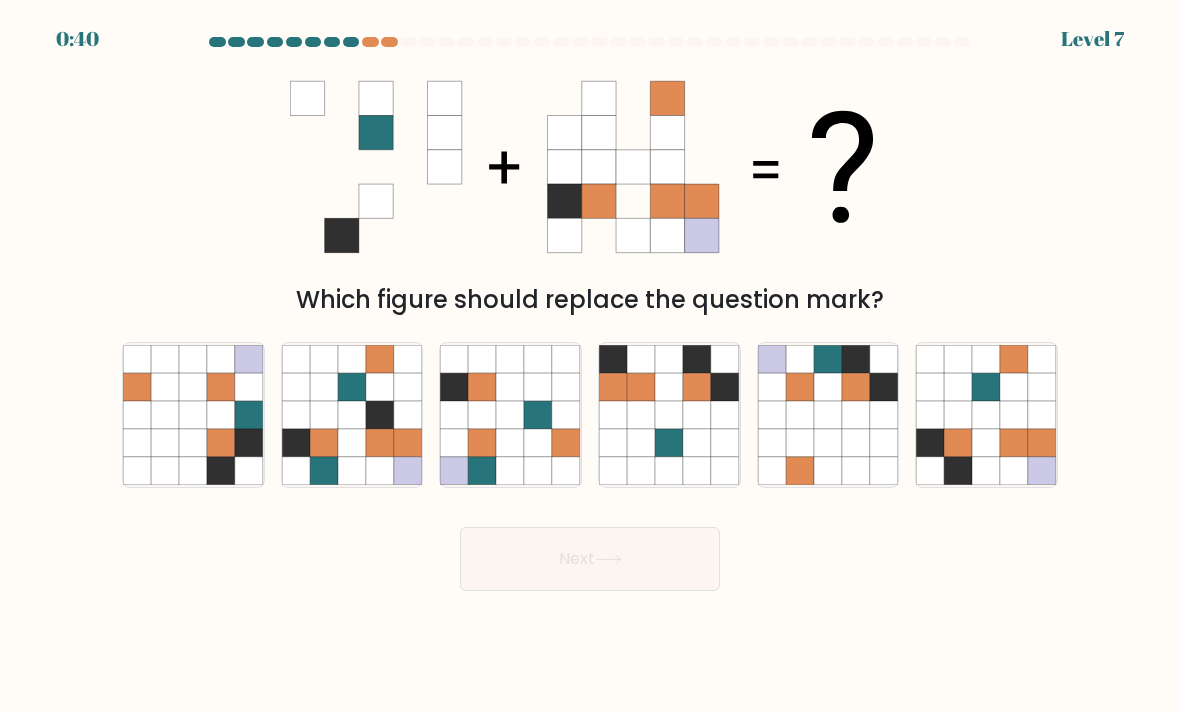 click at bounding box center [370, 42] 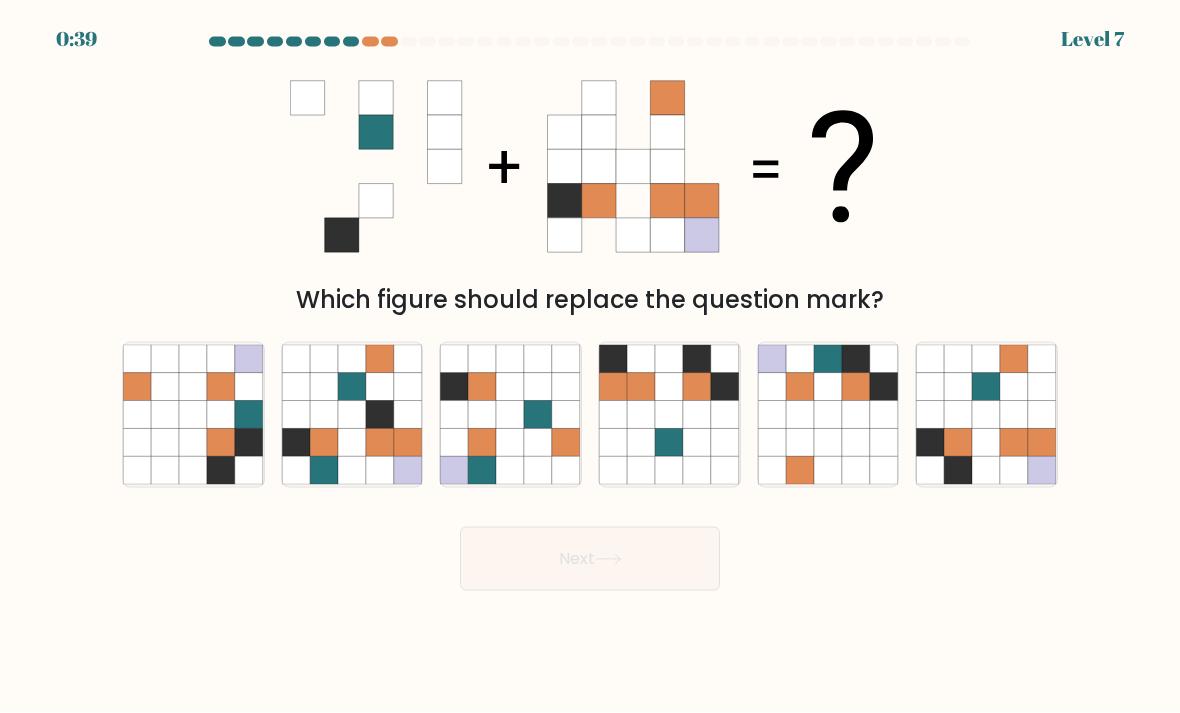 scroll, scrollTop: 2, scrollLeft: 0, axis: vertical 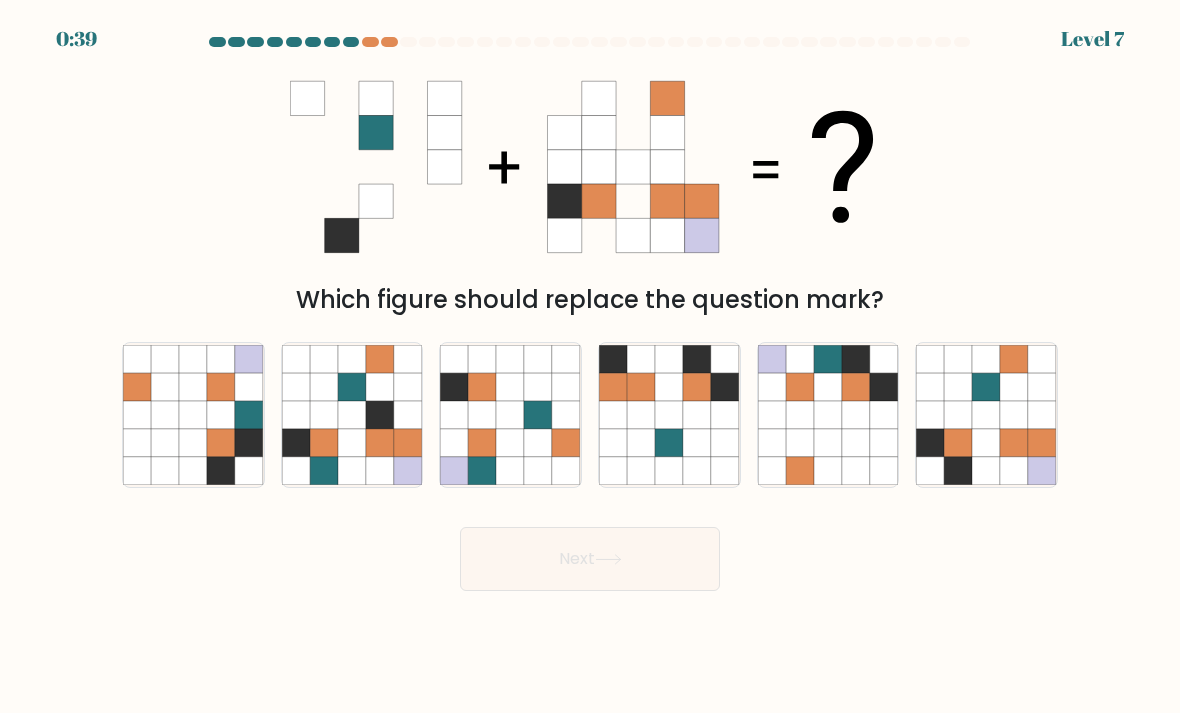 click at bounding box center (370, 42) 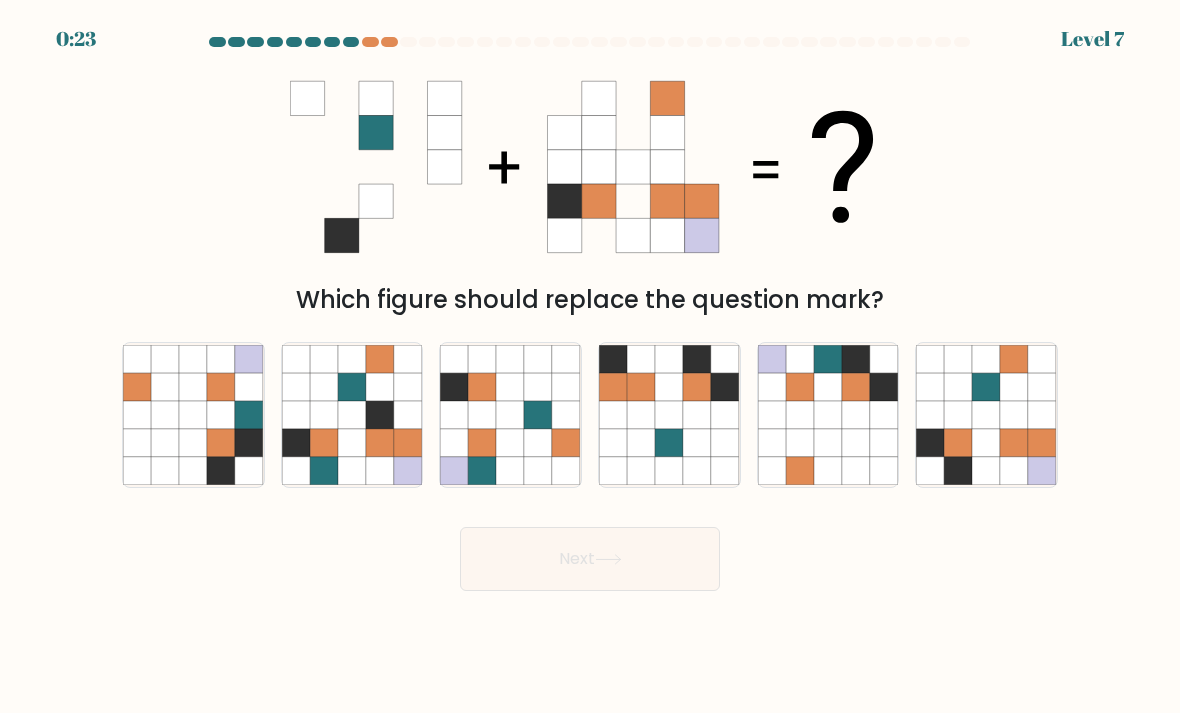 click at bounding box center [987, 415] 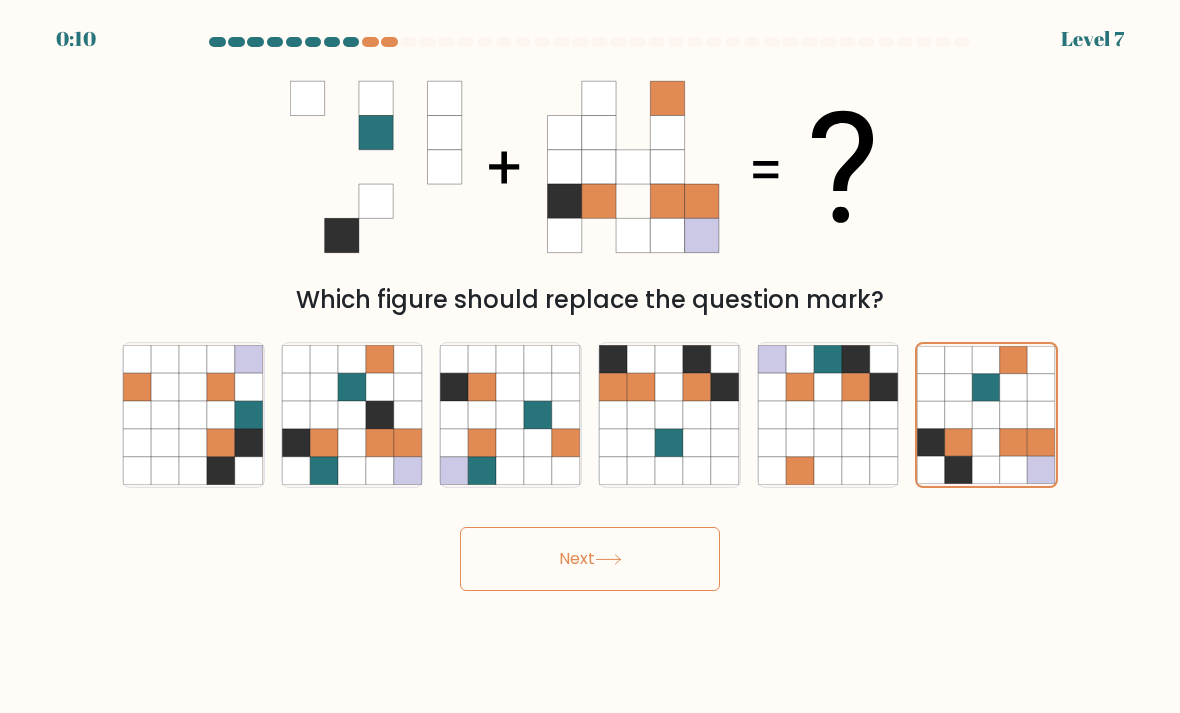 click on "Next" at bounding box center [590, 559] 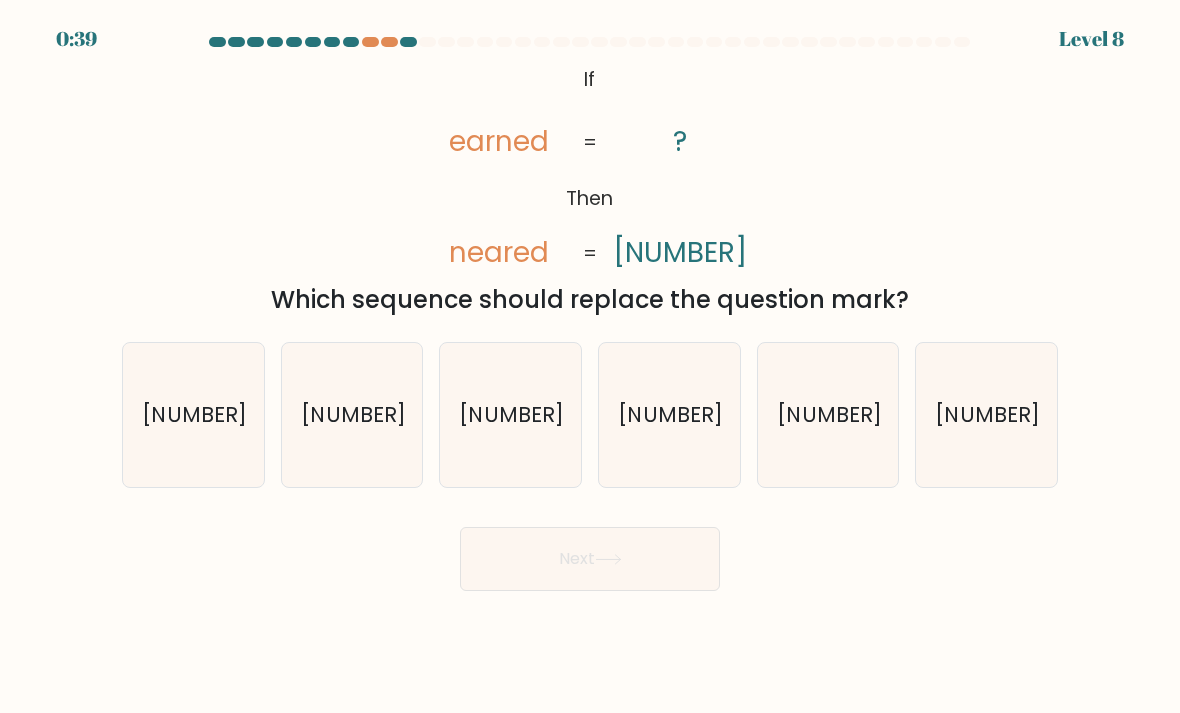 click on "[NUMBER]" at bounding box center [988, 414] 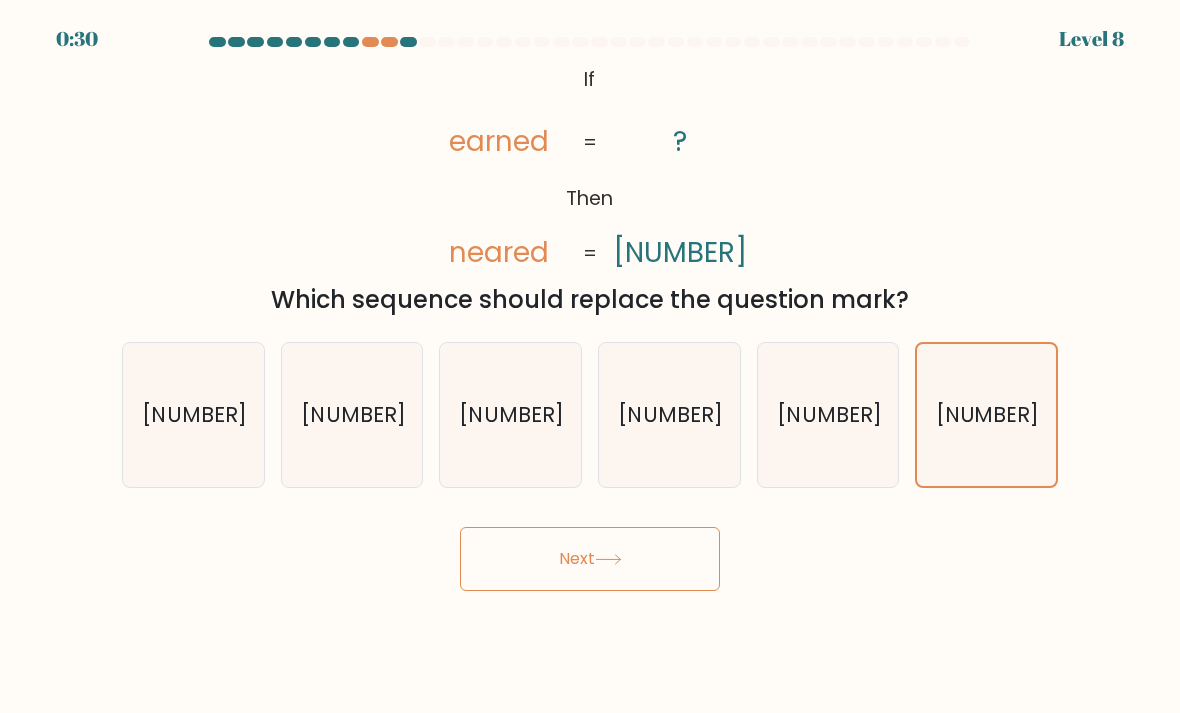 click at bounding box center [608, 559] 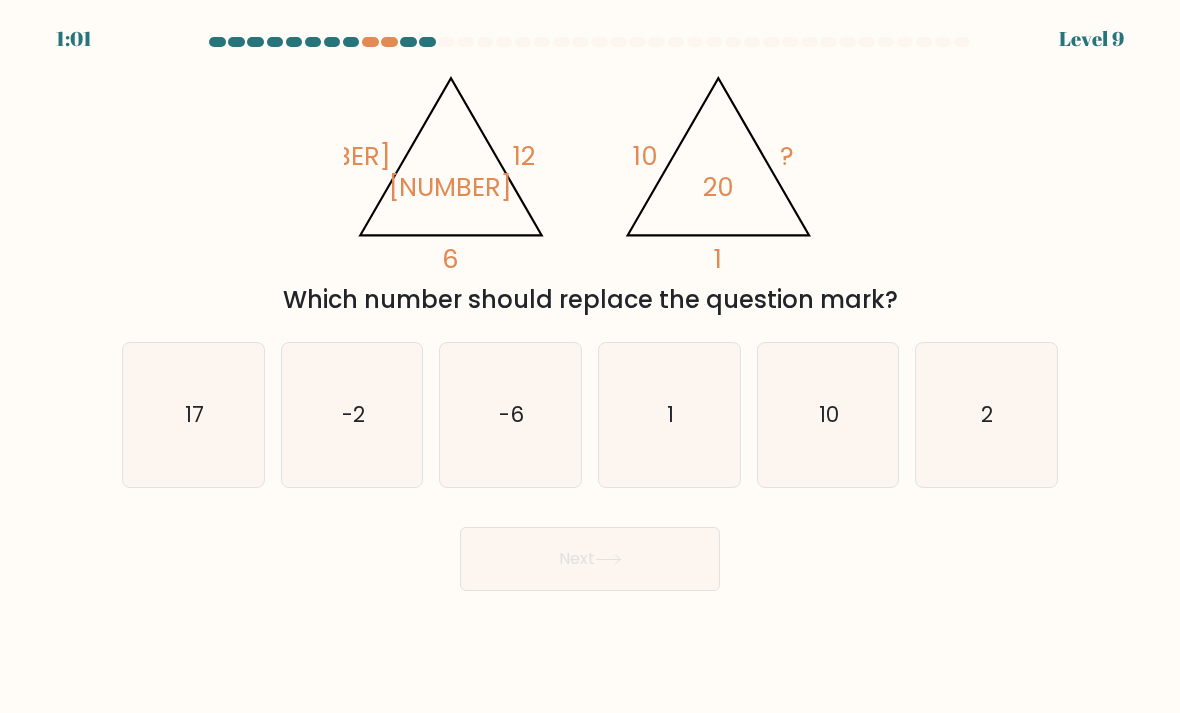 click on "2" at bounding box center [986, 415] 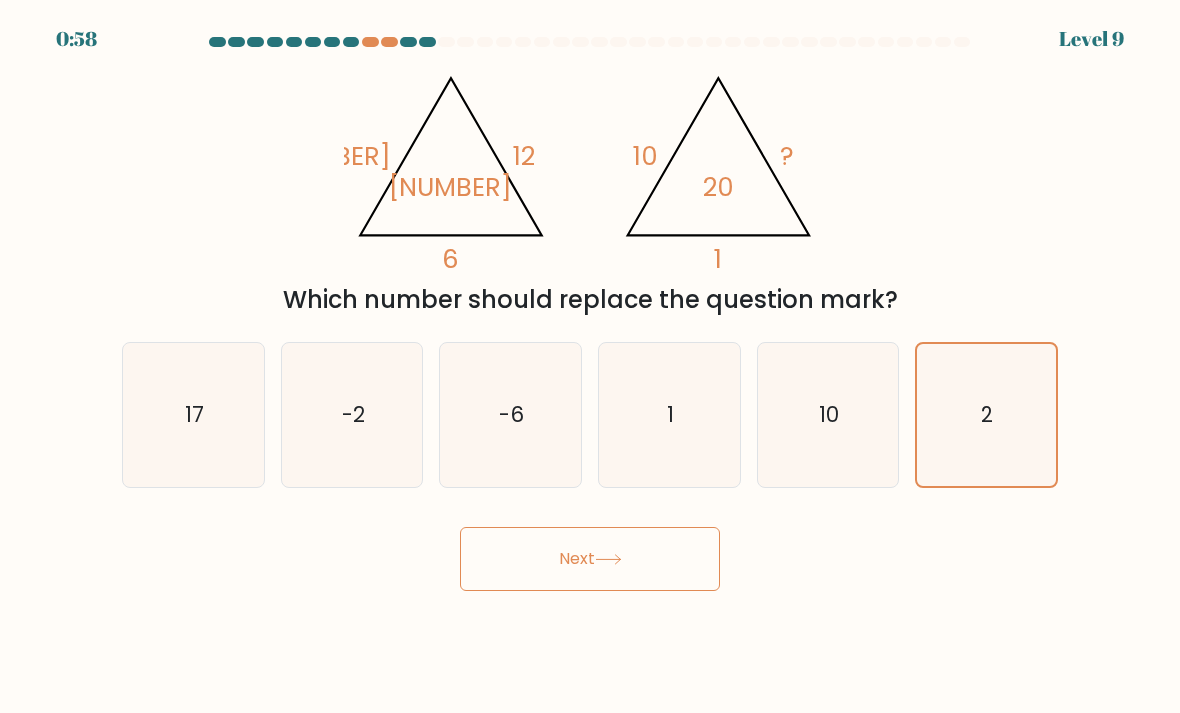 scroll, scrollTop: 0, scrollLeft: 0, axis: both 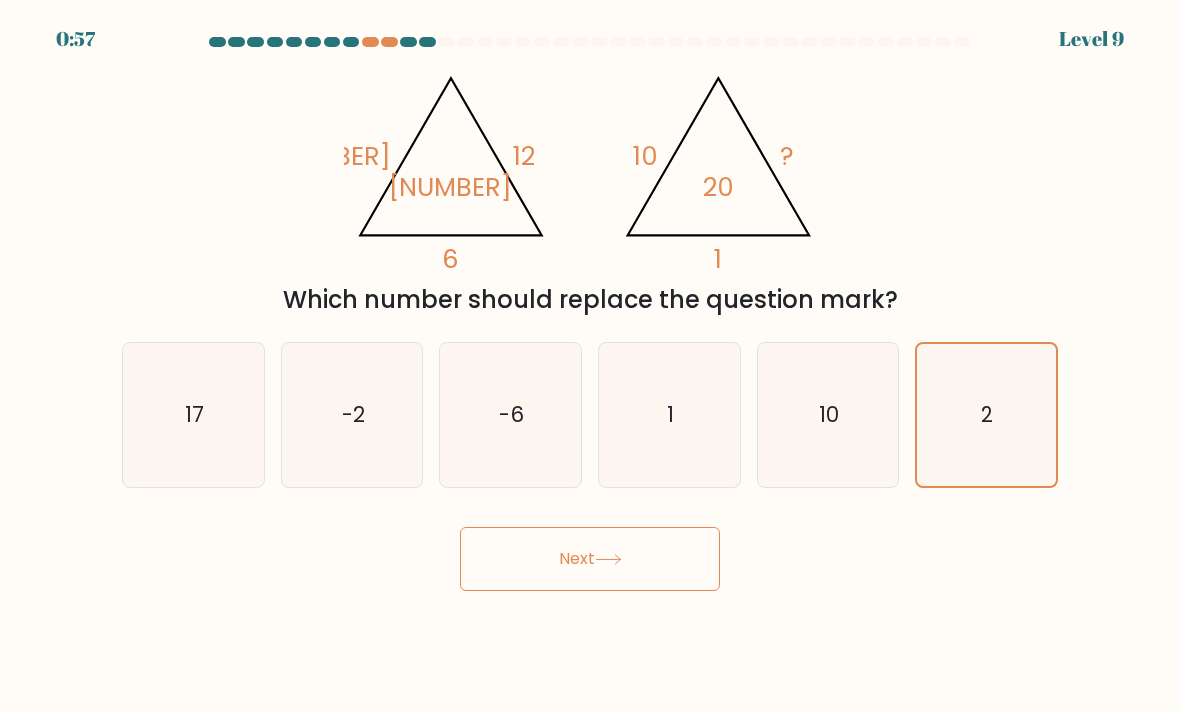 click on "-2" at bounding box center [353, 414] 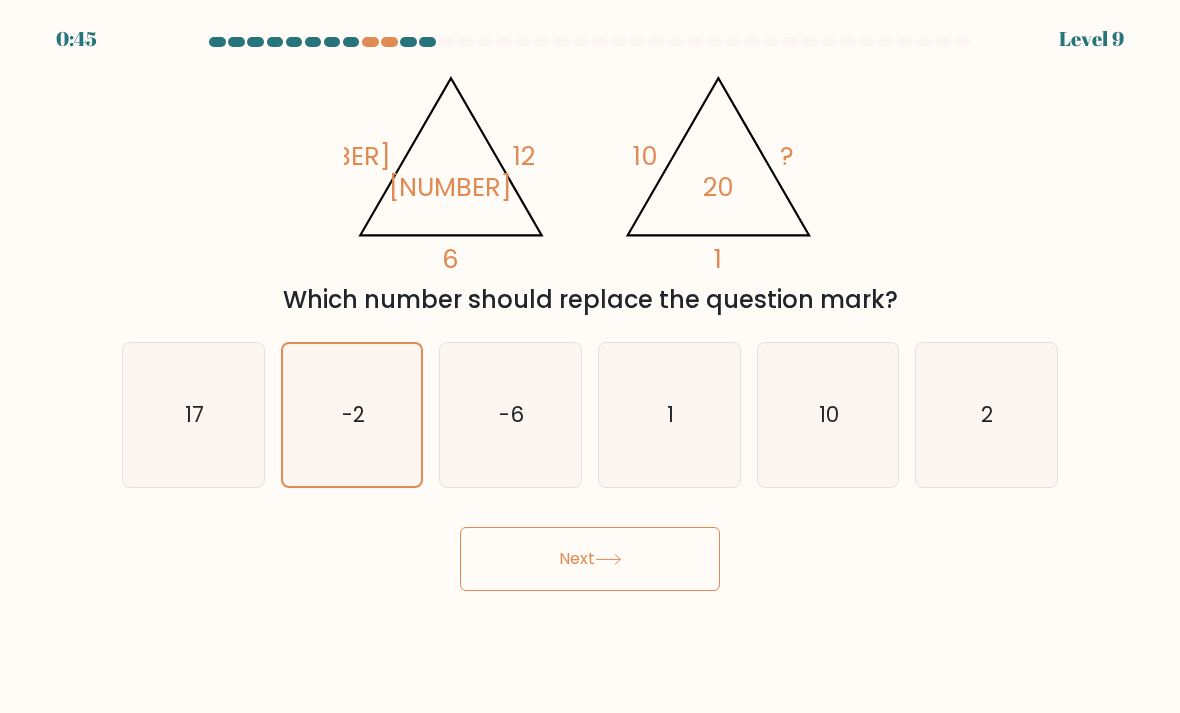click on "2" at bounding box center [986, 415] 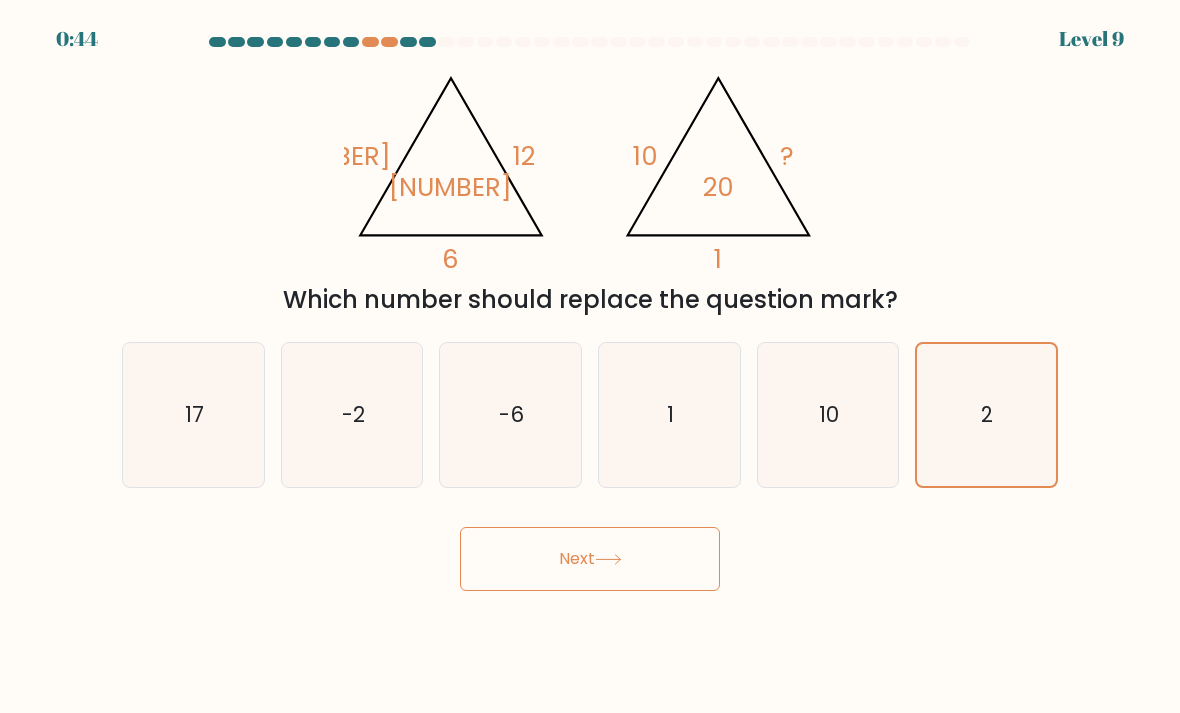 click on "-2" at bounding box center [352, 415] 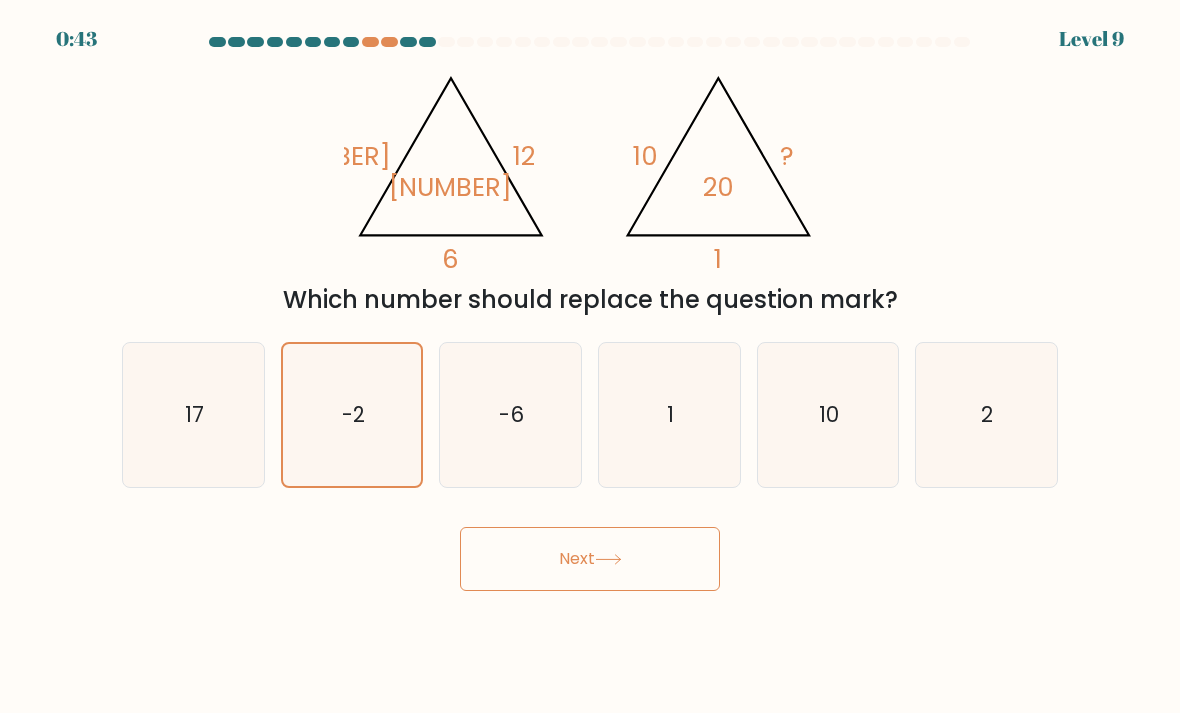 click on "2" at bounding box center [986, 415] 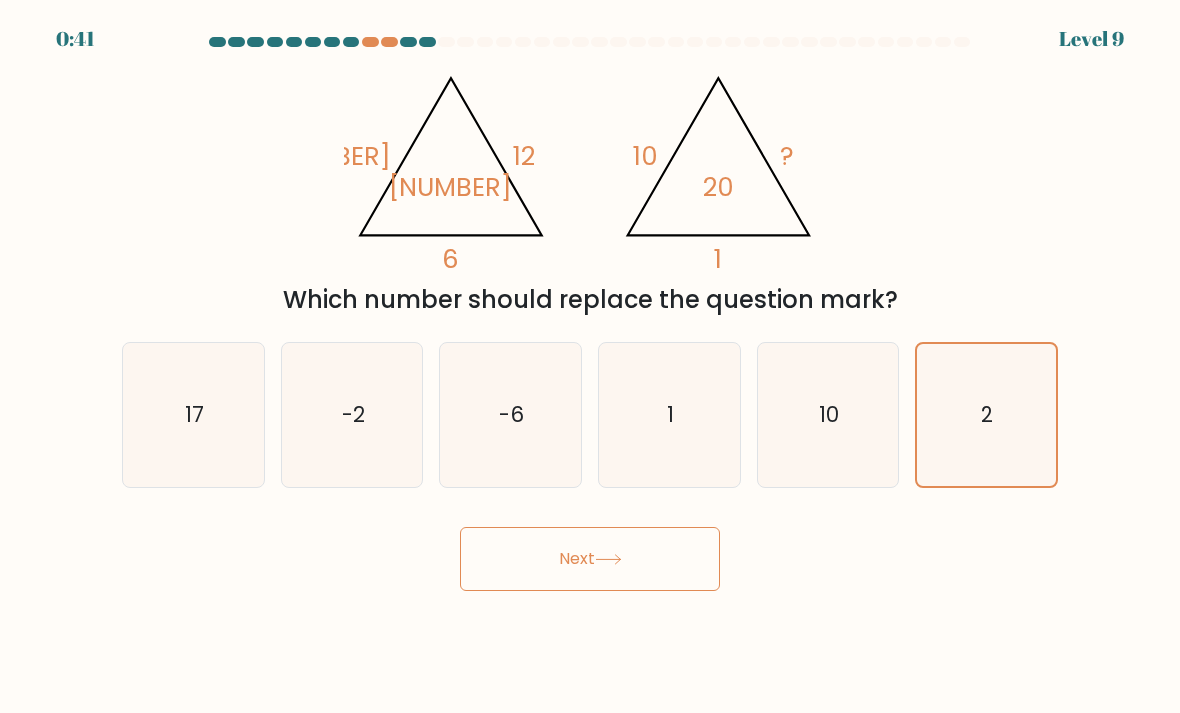 click on "Next" at bounding box center [590, 559] 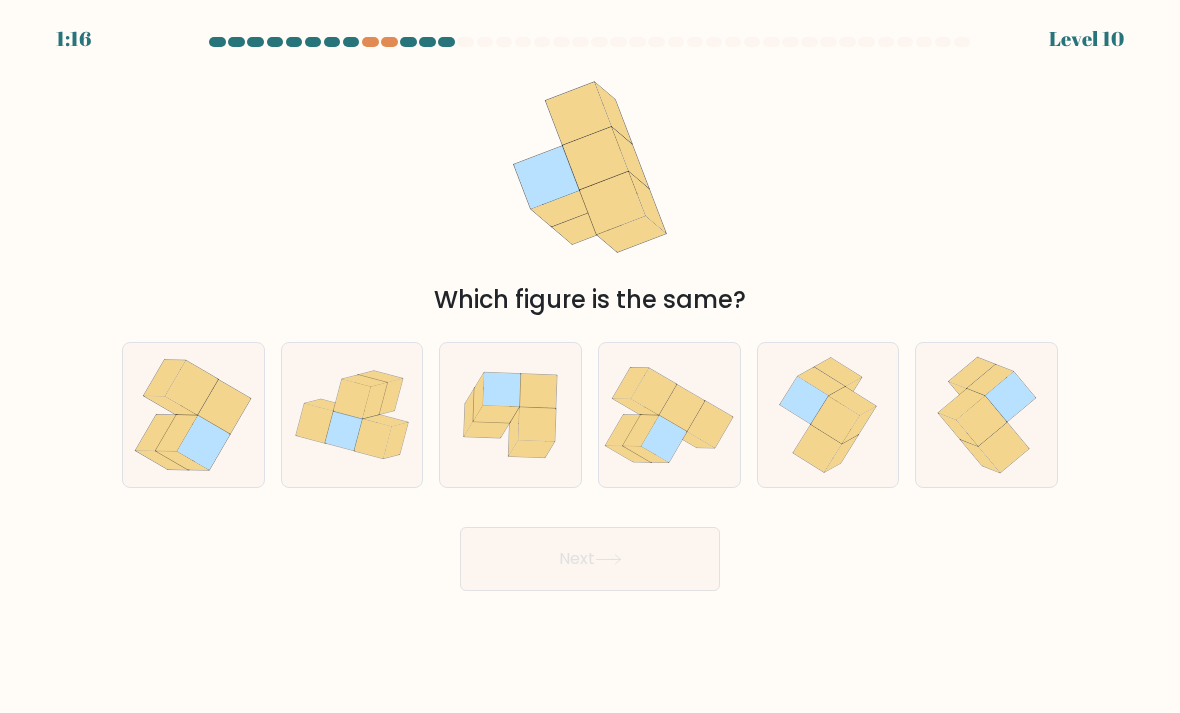 click at bounding box center (664, 439) 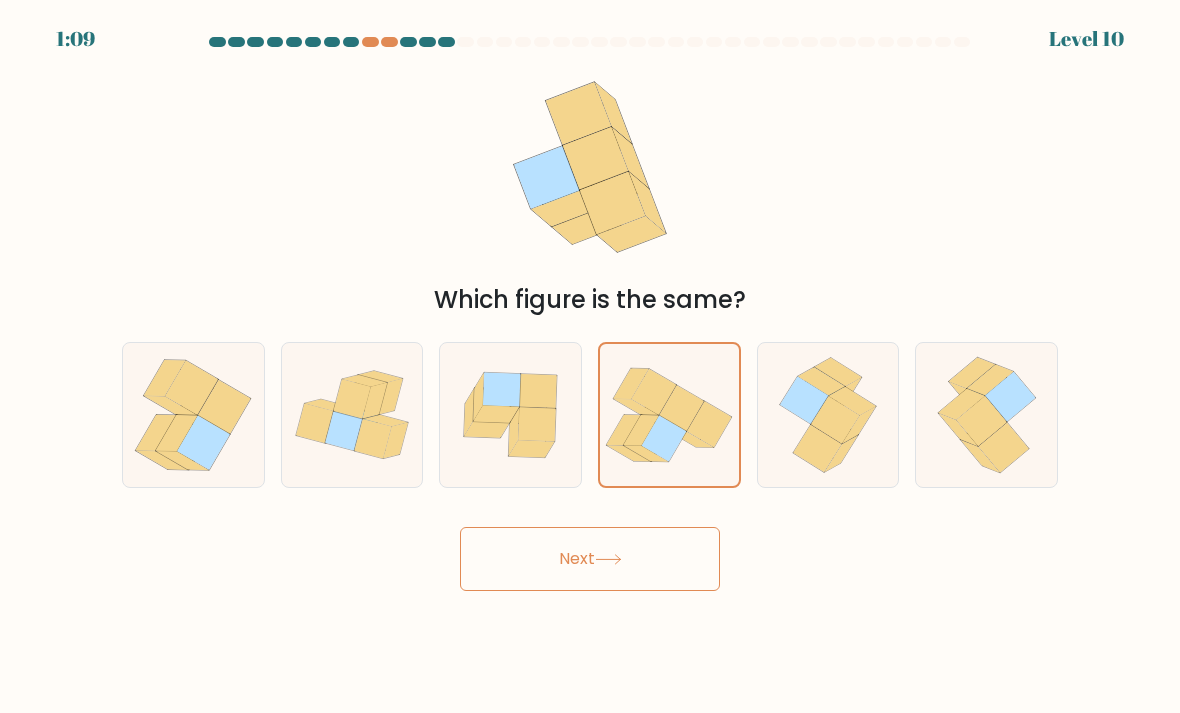 click on "Next" at bounding box center (590, 559) 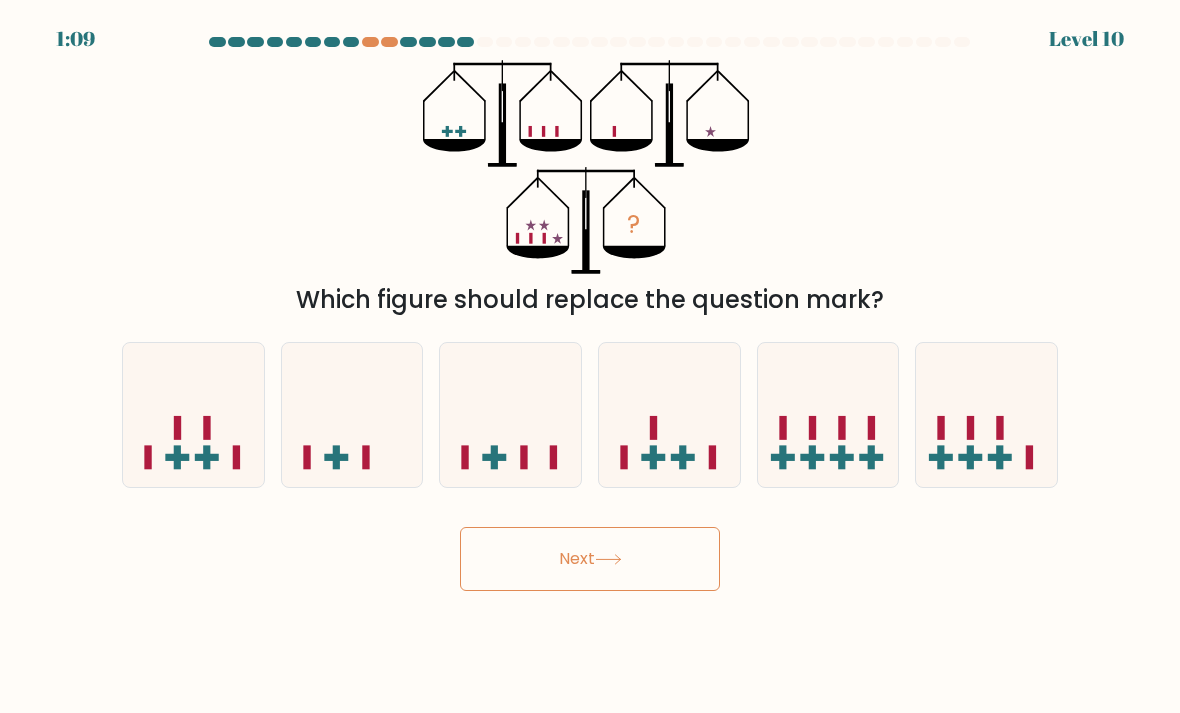 click on "Next" at bounding box center (590, 559) 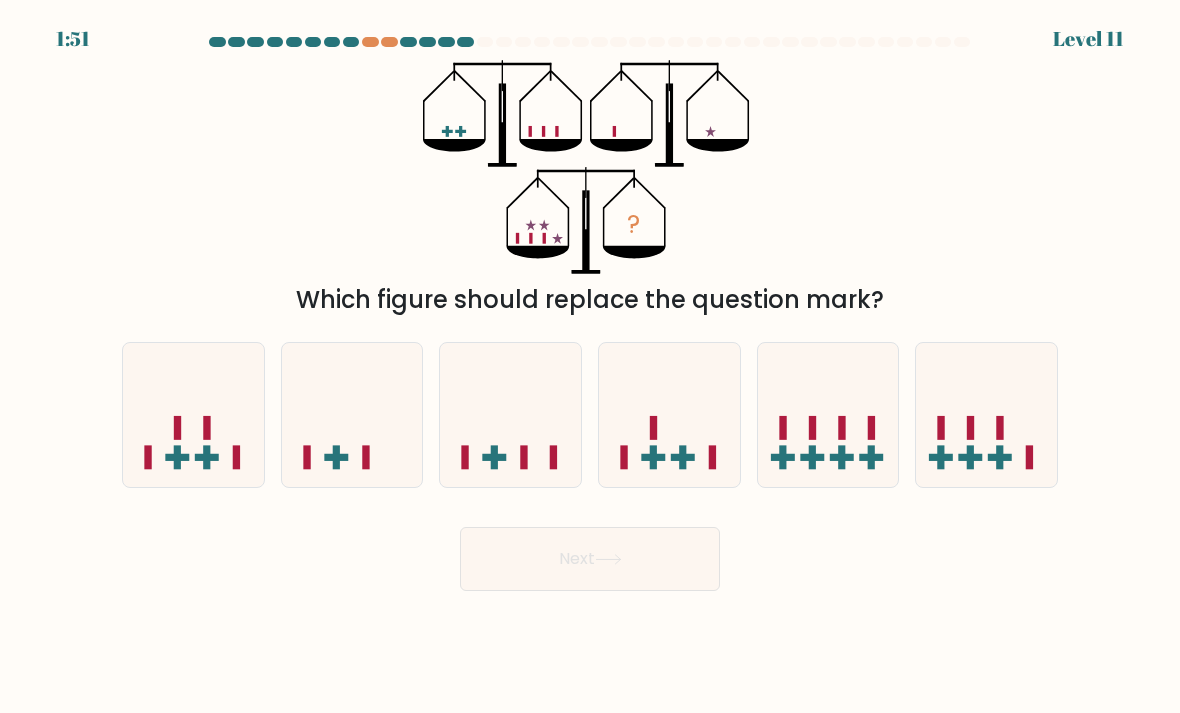 click on "?" at bounding box center [590, 167] 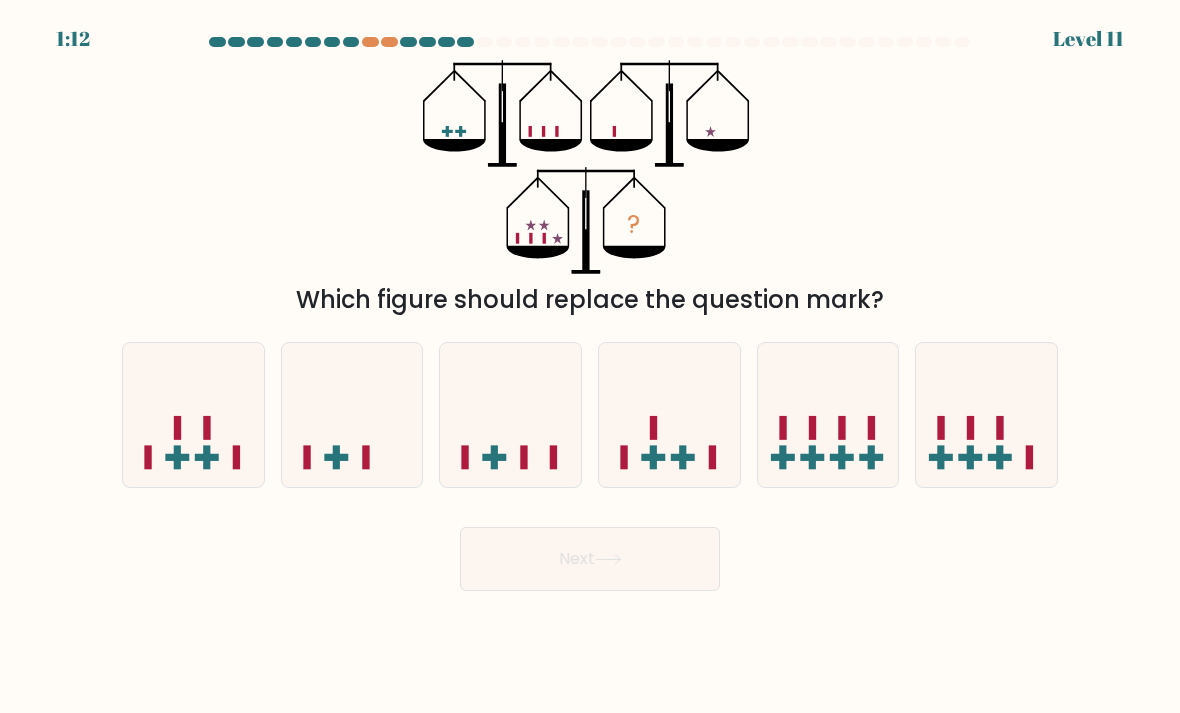 click at bounding box center (193, 415) 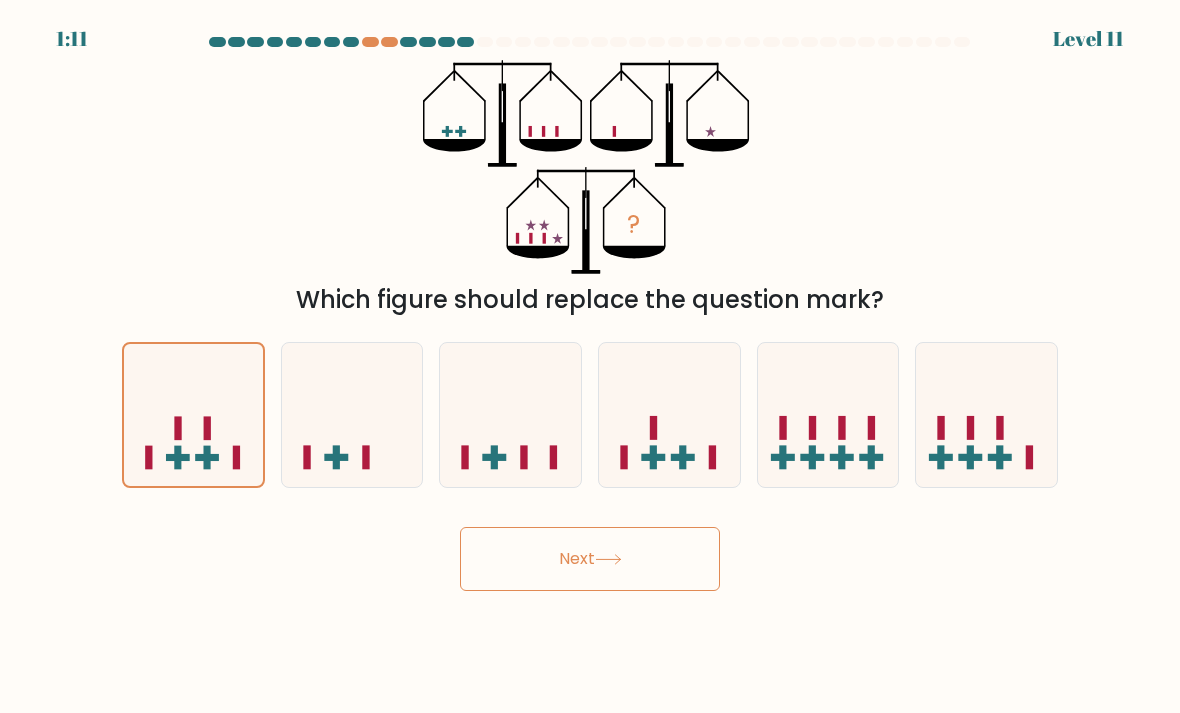 click at bounding box center (669, 415) 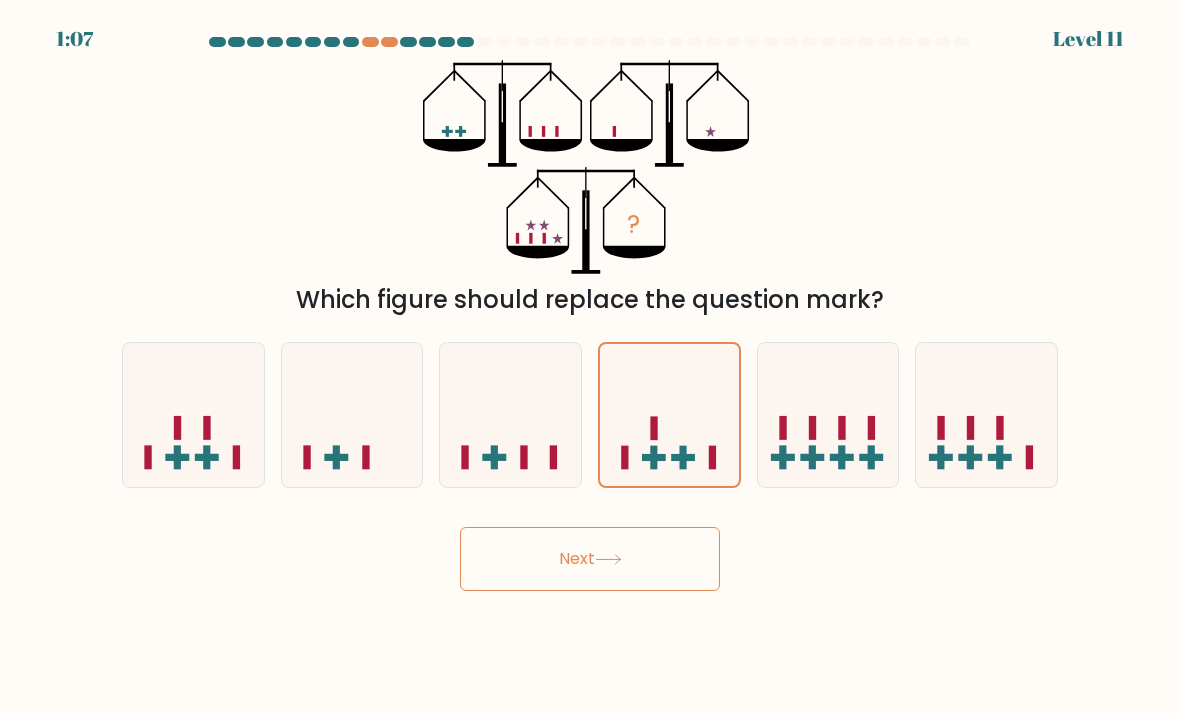click on "Next" at bounding box center (590, 559) 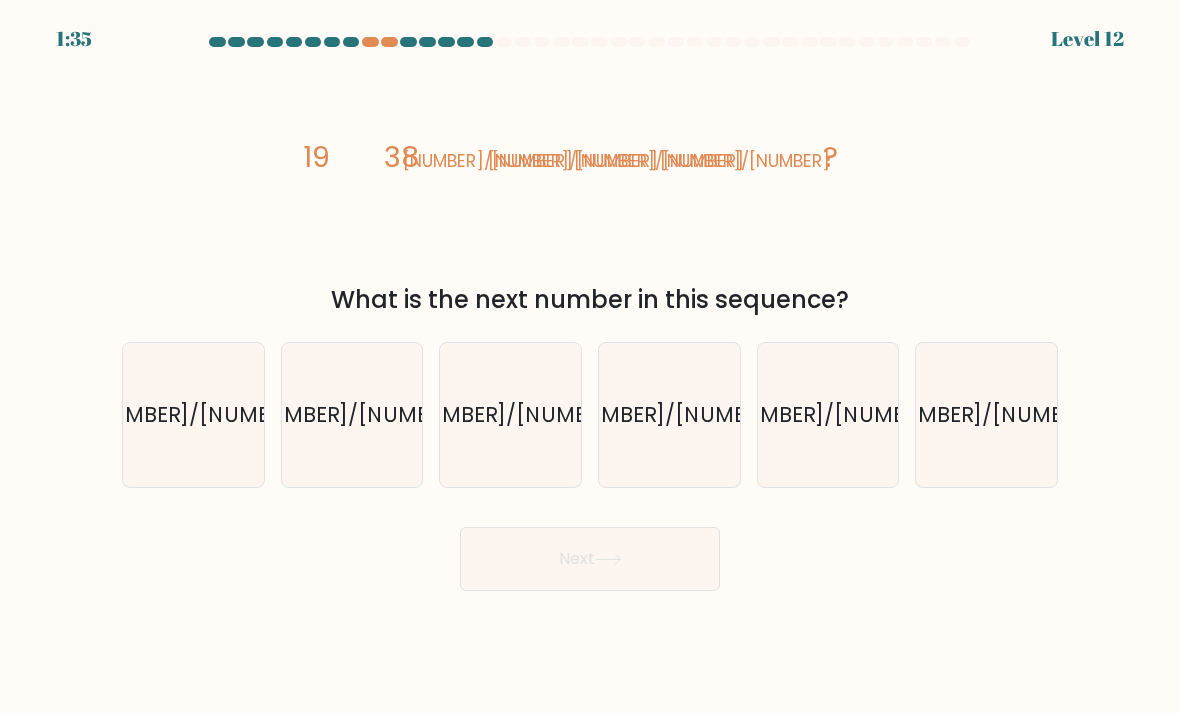 click on "[NUMBER]/[NUMBER]" at bounding box center (671, 414) 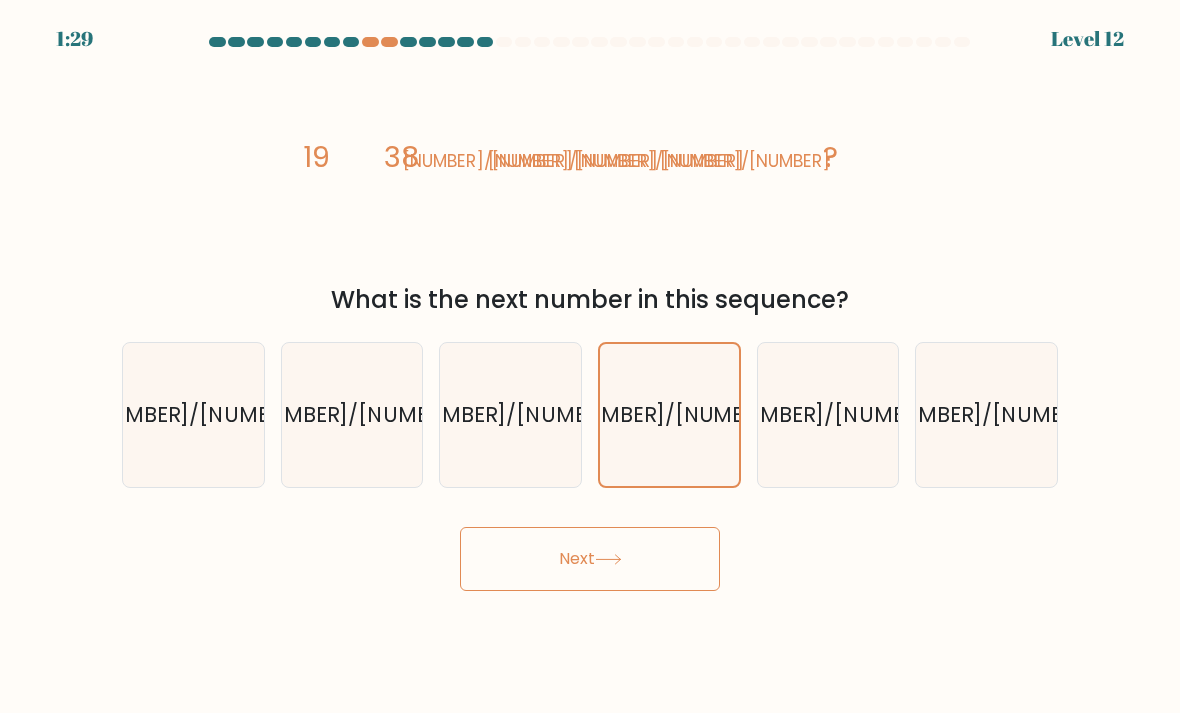 click on "[NUMBER]/[NUMBER]" at bounding box center [828, 415] 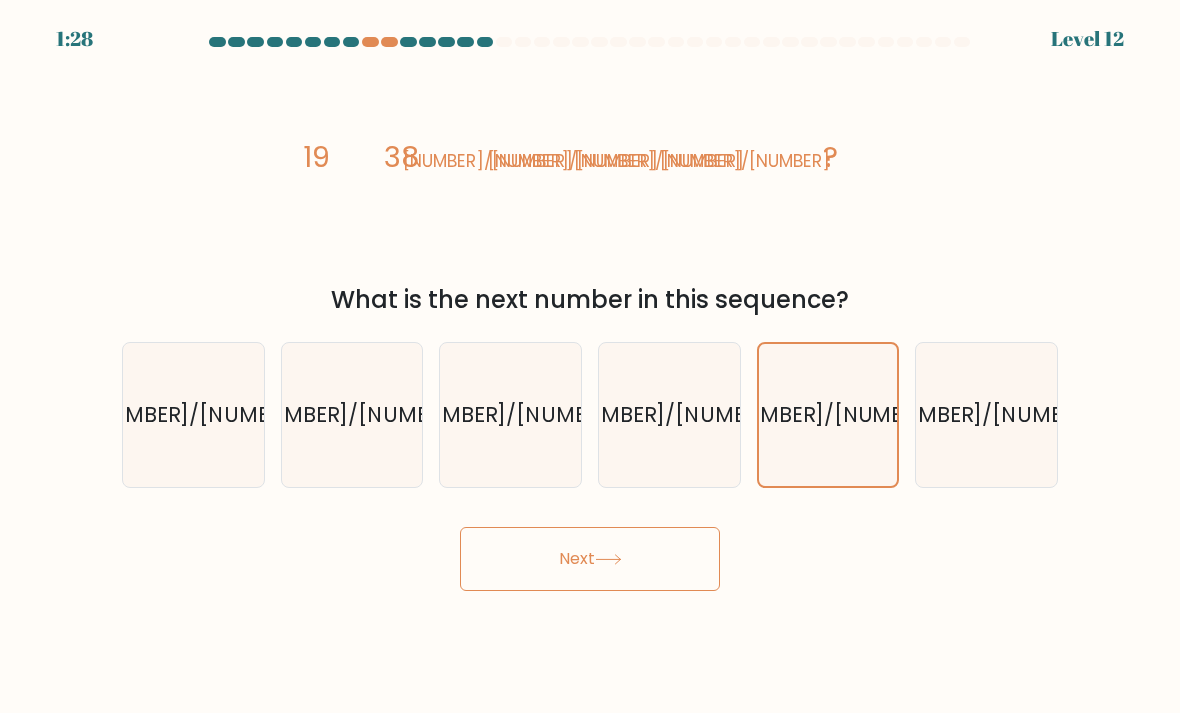click at bounding box center [608, 559] 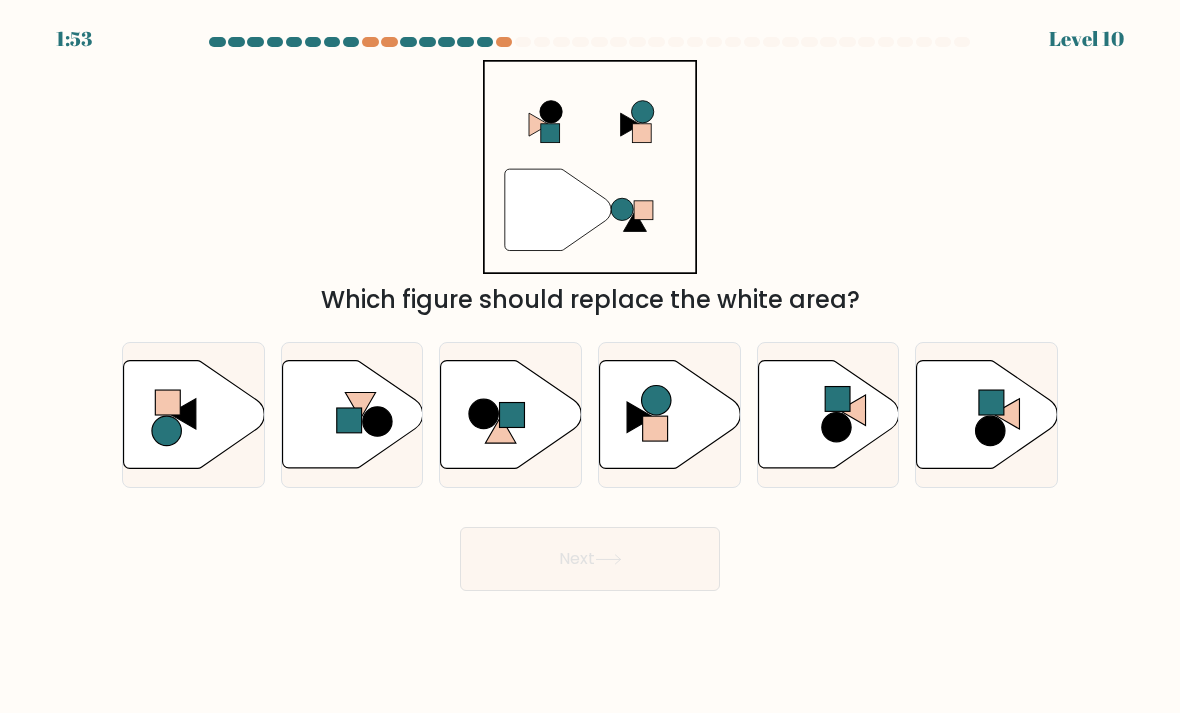 click at bounding box center (511, 415) 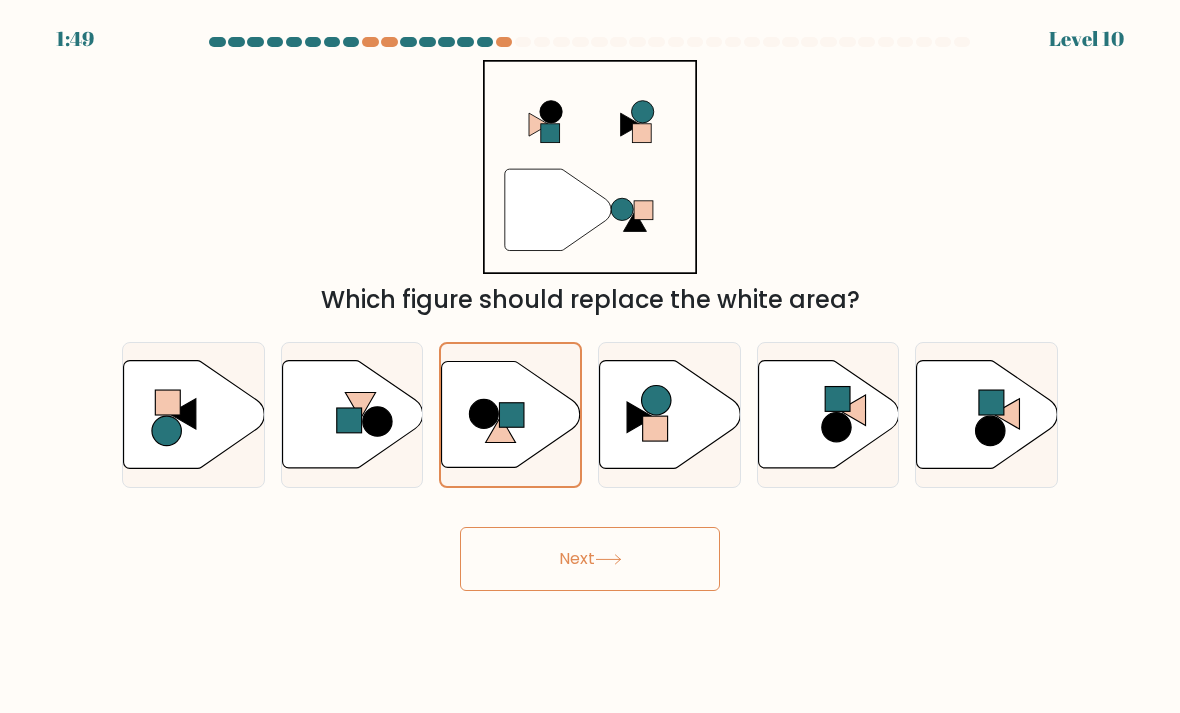 click on "Next" at bounding box center (590, 559) 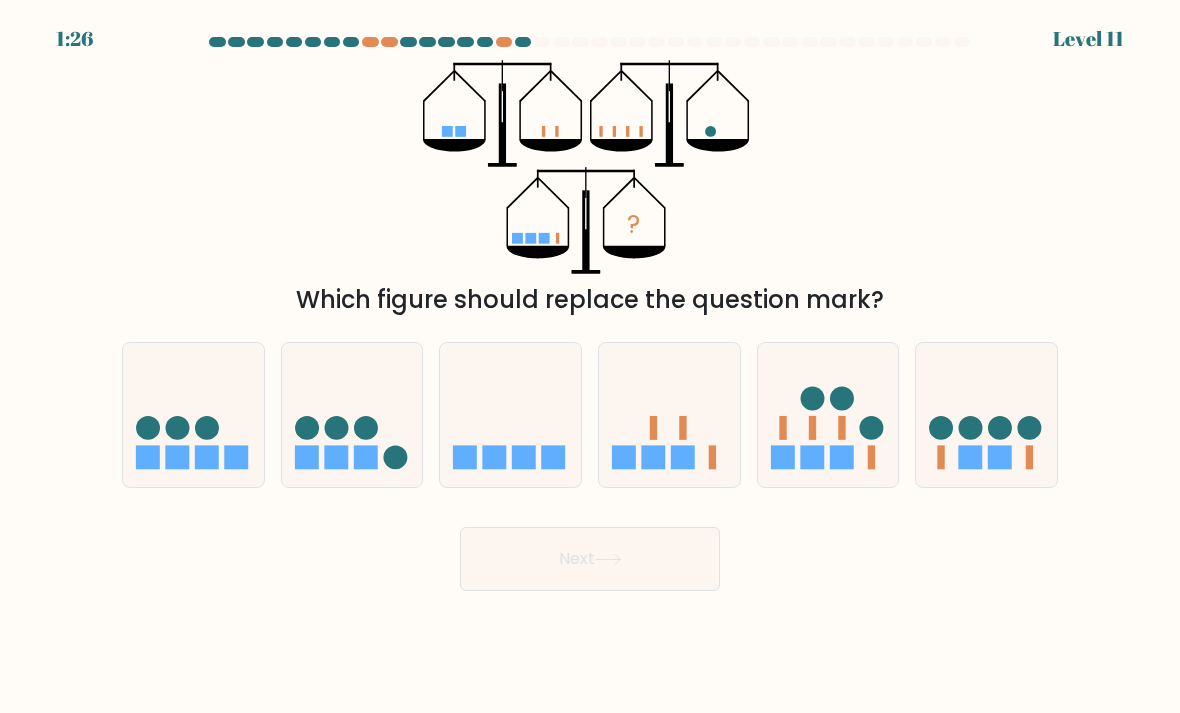 click at bounding box center [971, 458] 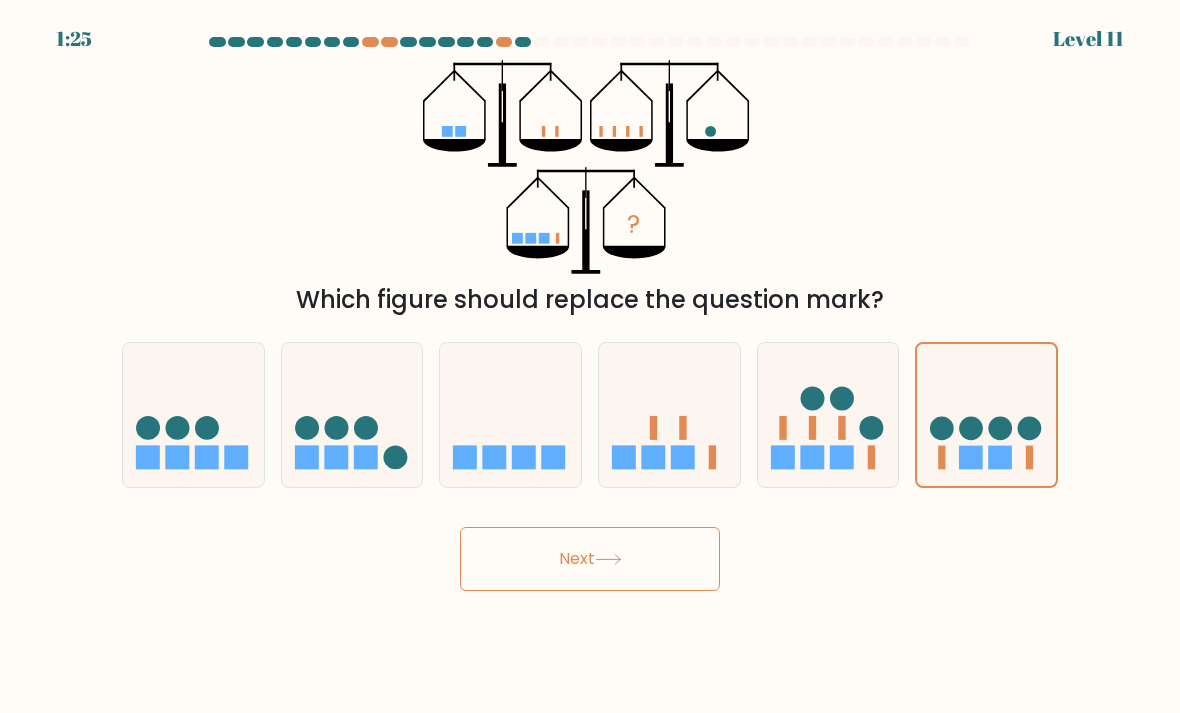 click at bounding box center (812, 458) 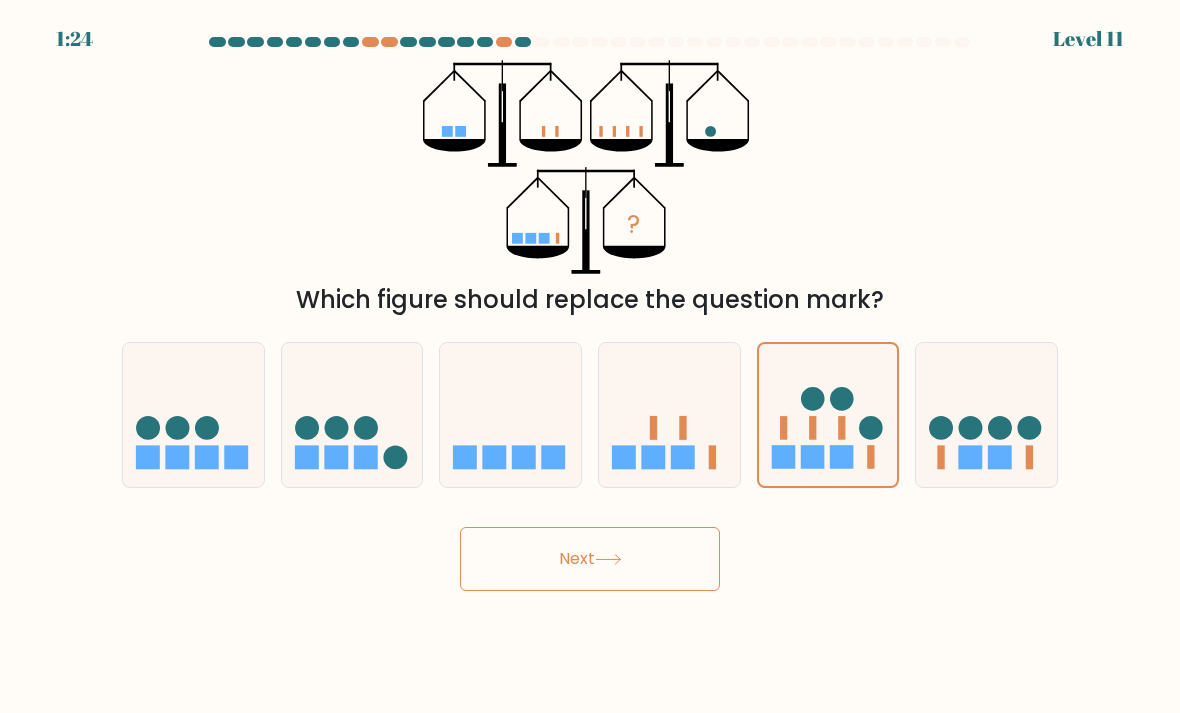 click at bounding box center (654, 458) 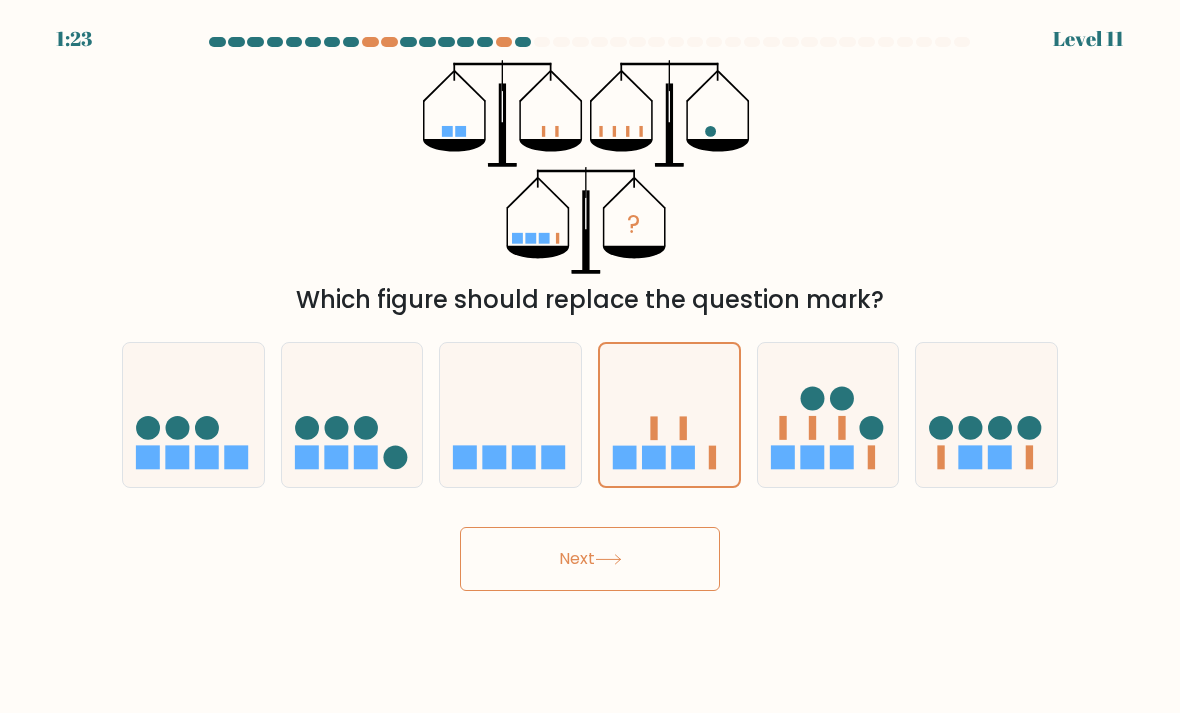 click on "Next" at bounding box center (590, 559) 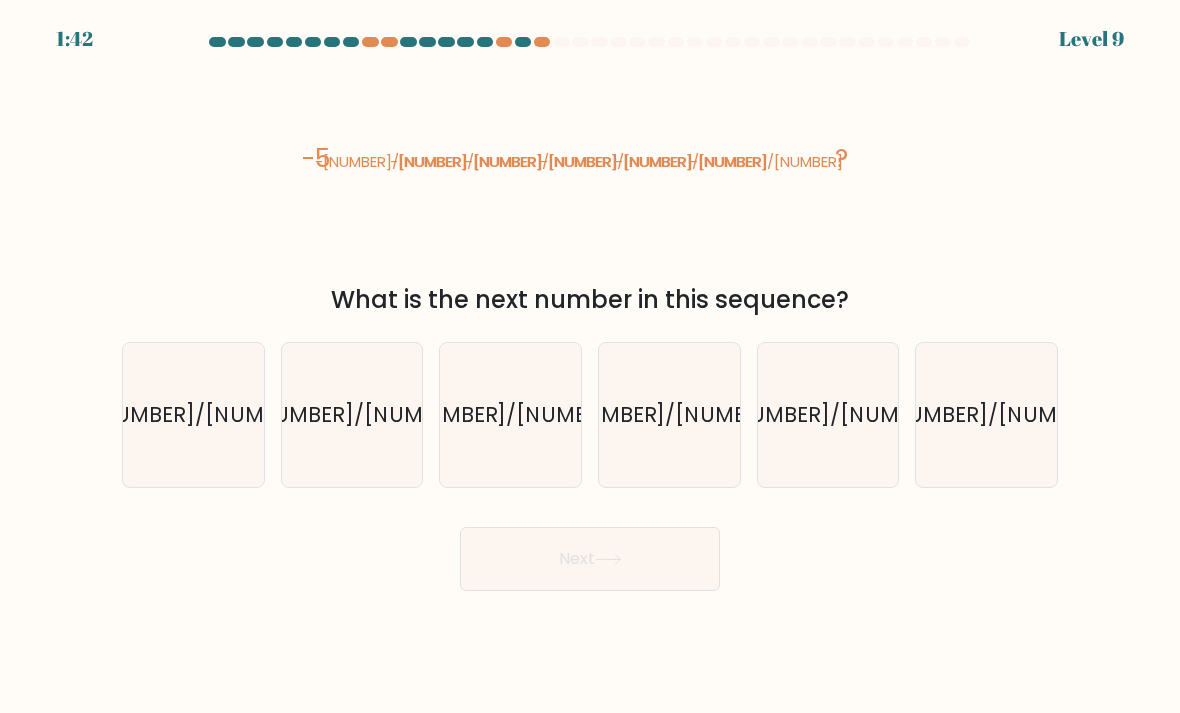 click on "-[NUMBER]/[NUMBER]" at bounding box center (828, 415) 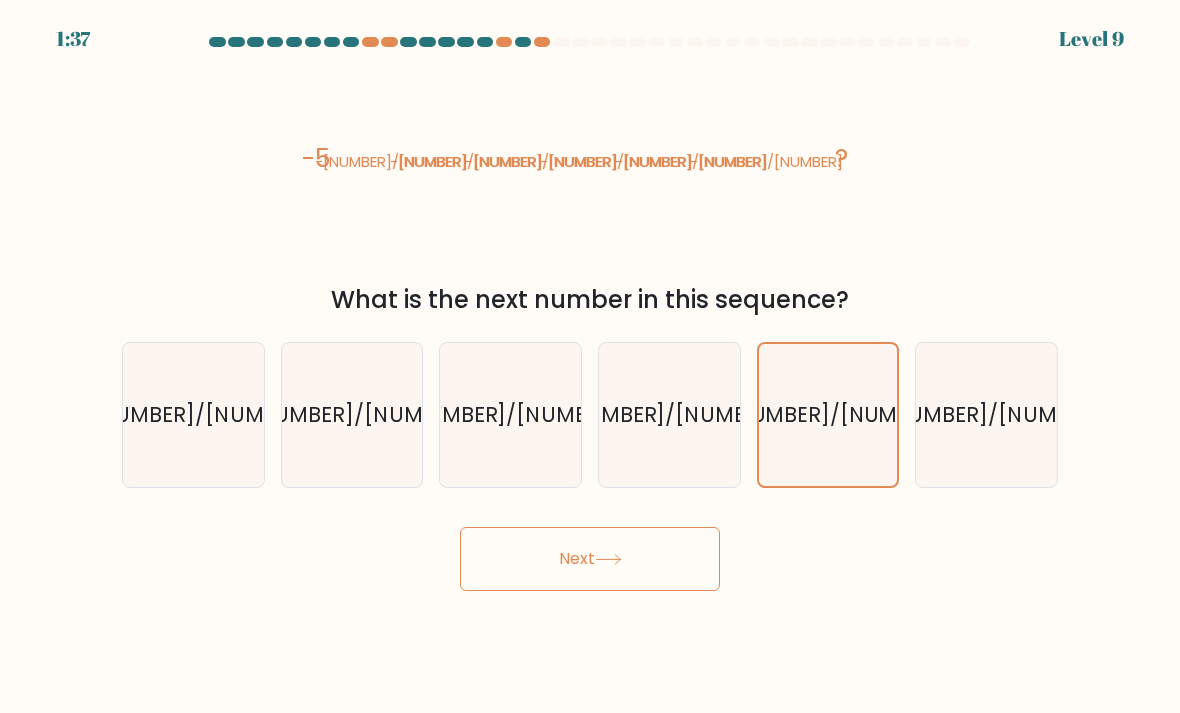 click on "Next" at bounding box center (590, 559) 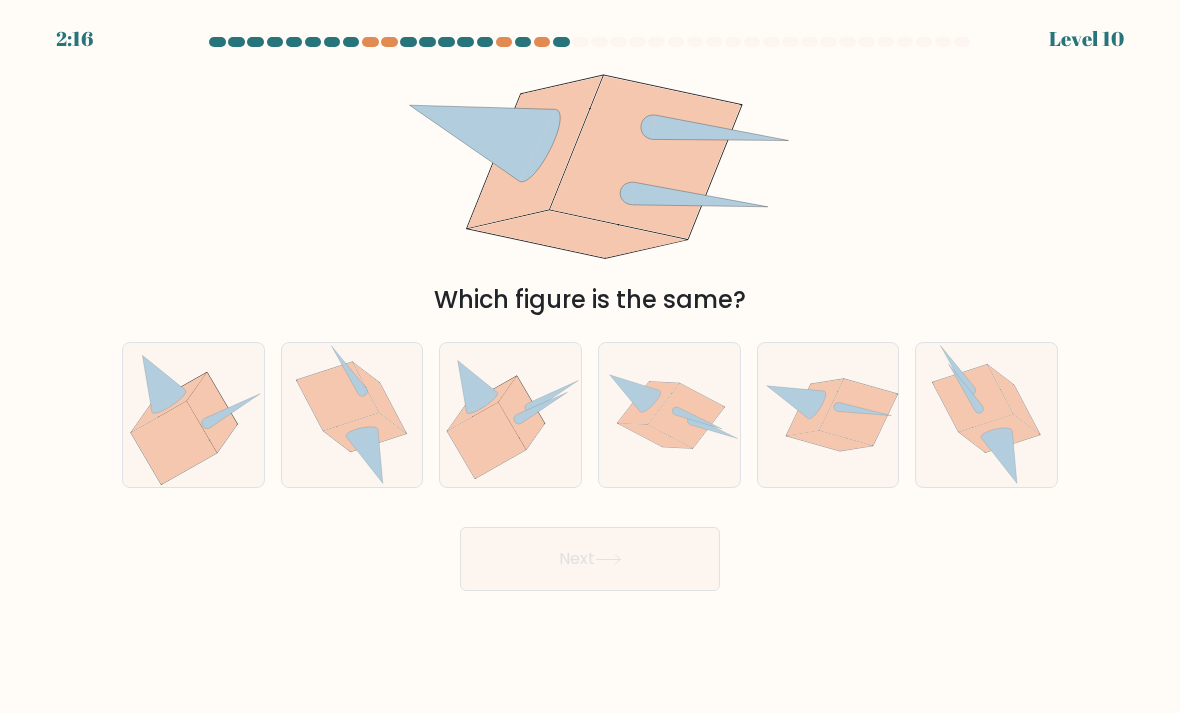 click at bounding box center [522, 412] 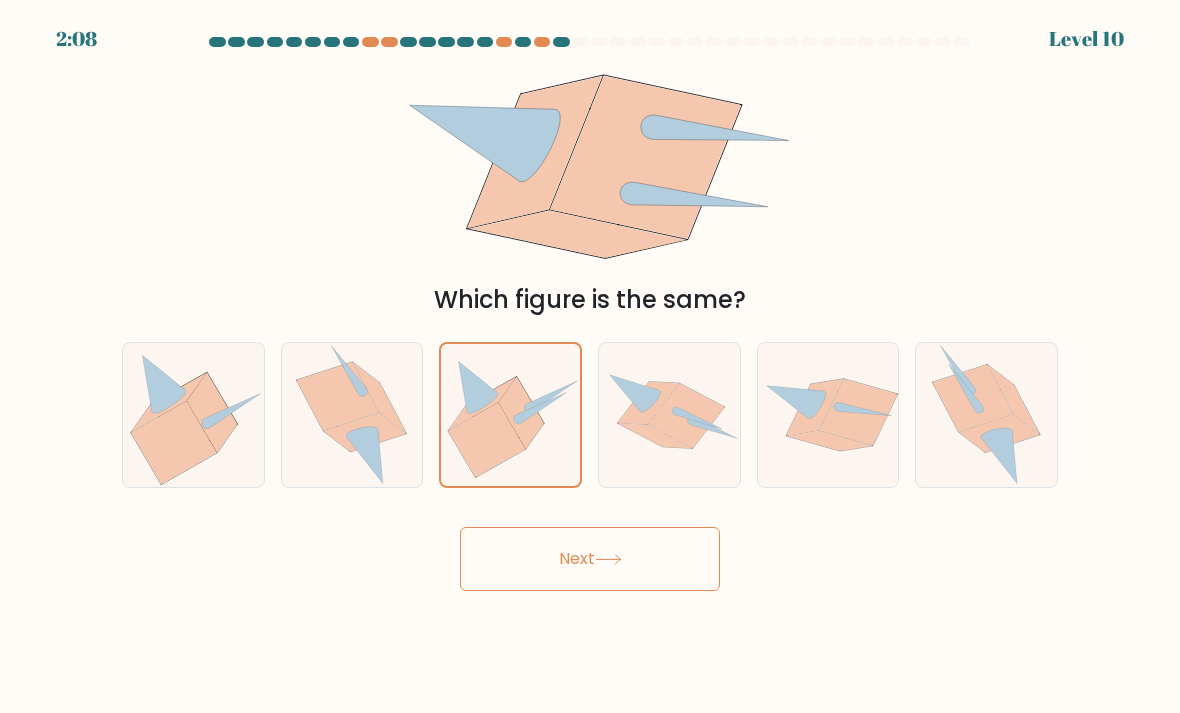 click on "Next" at bounding box center [590, 559] 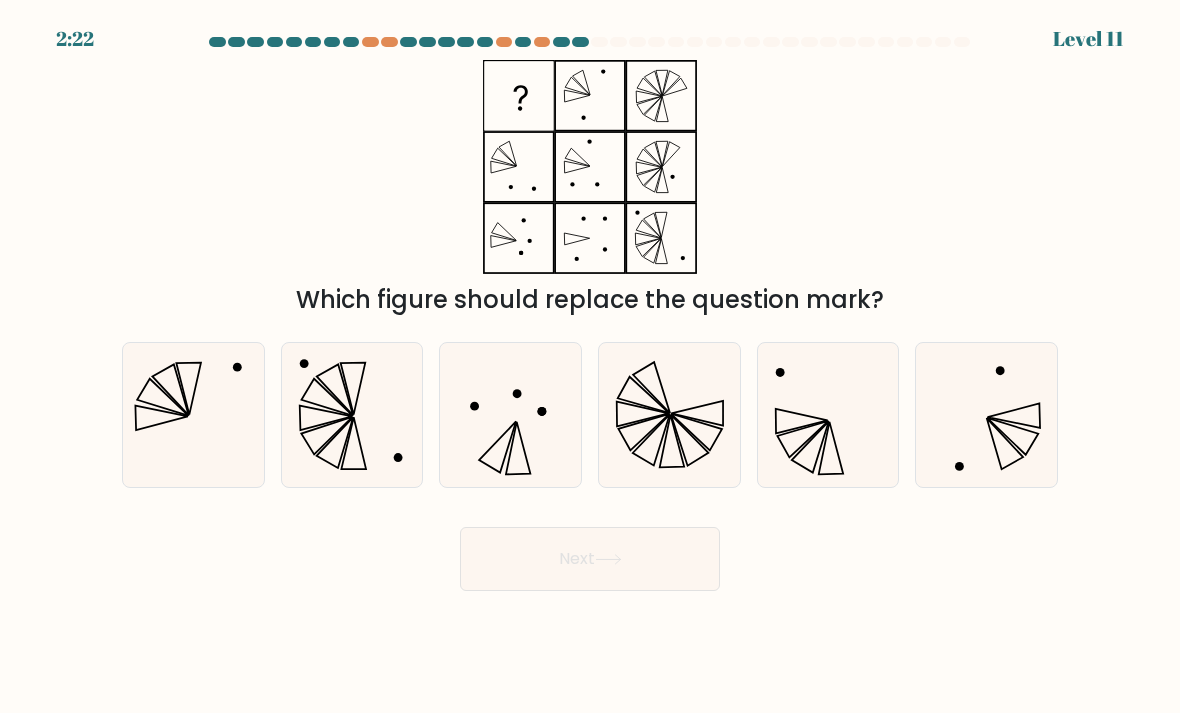 click at bounding box center [801, 421] 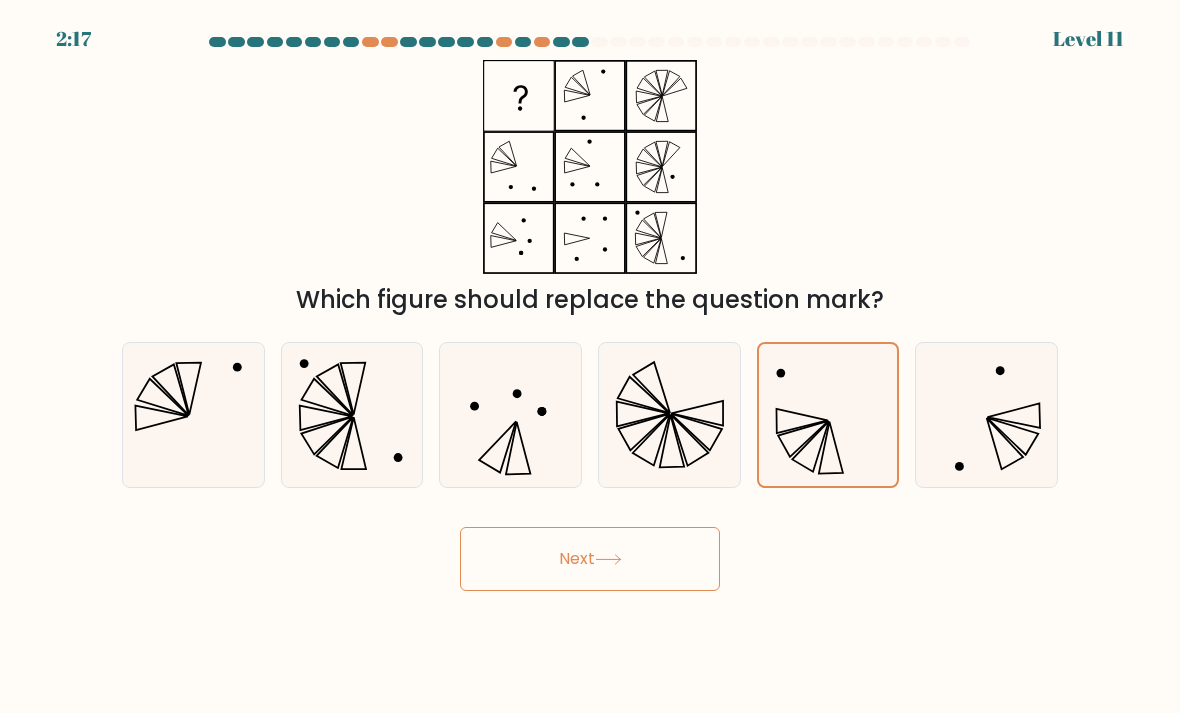 click at bounding box center (193, 415) 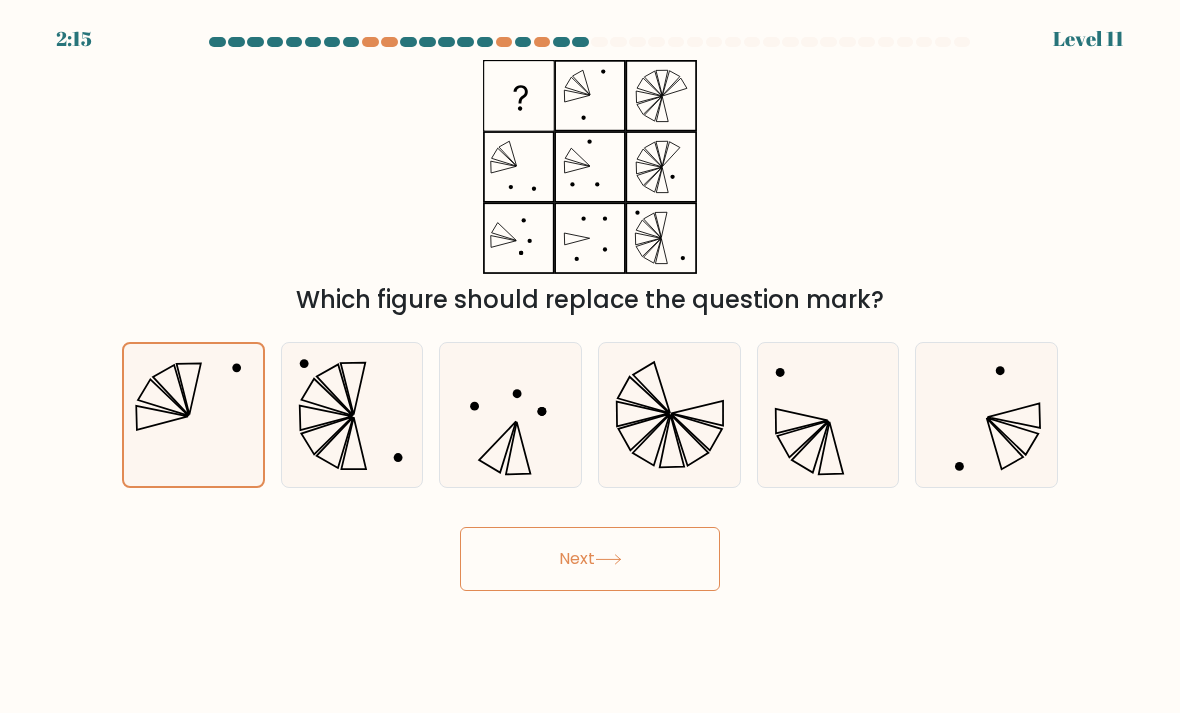 click at bounding box center [828, 415] 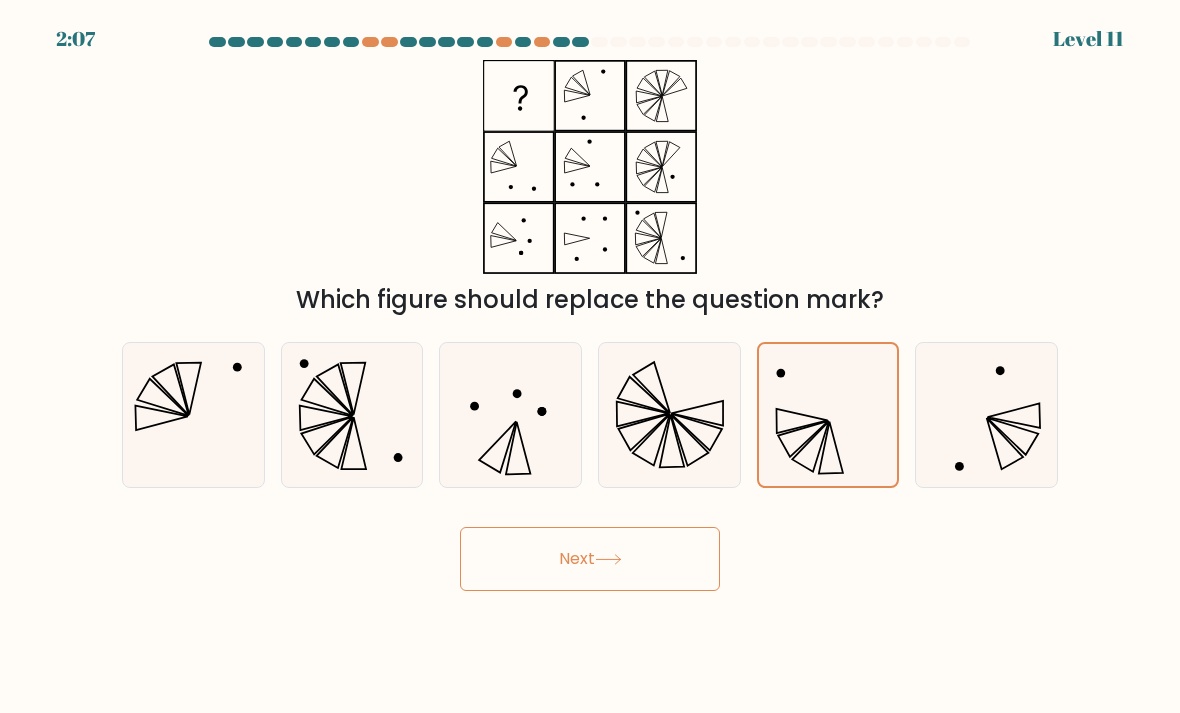 click on "Which figure should replace the question mark?" at bounding box center [590, 189] 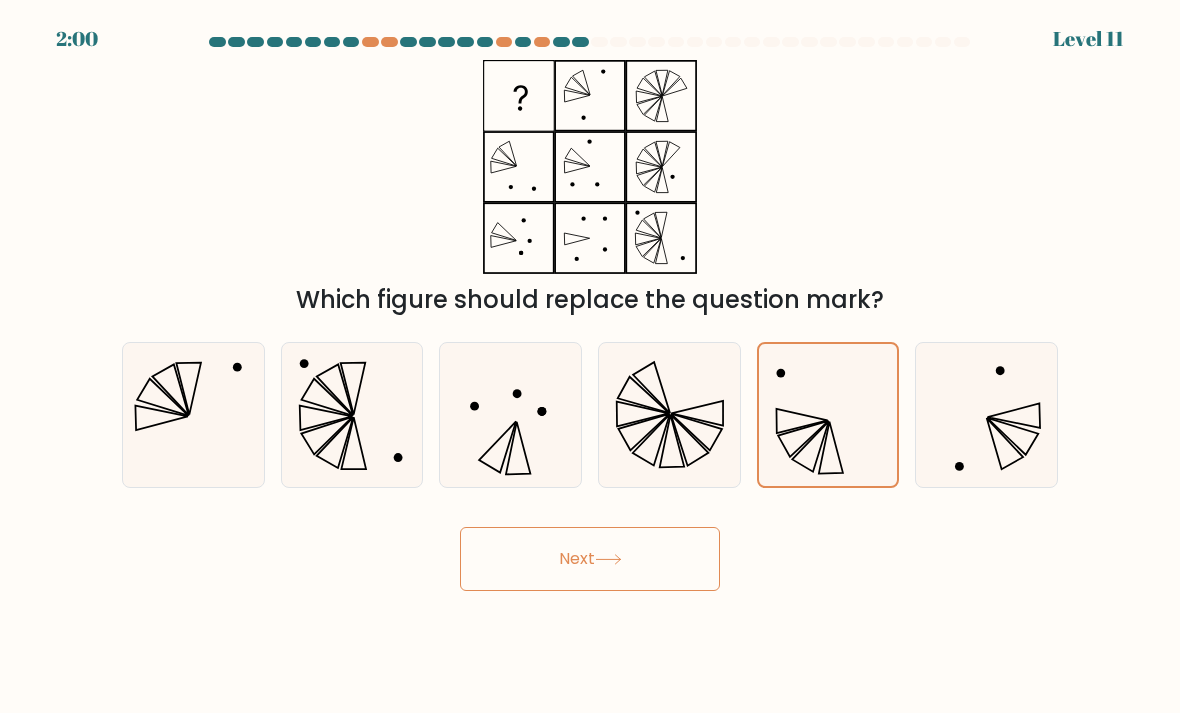 click at bounding box center [193, 415] 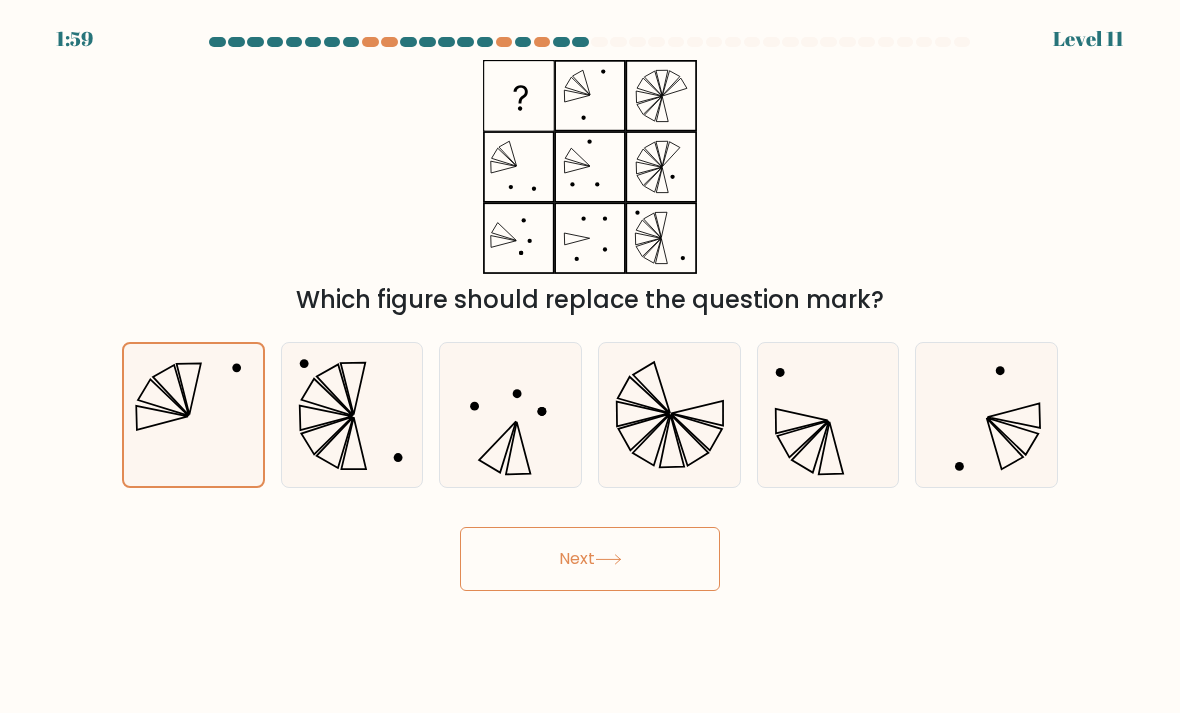 click on "Next" at bounding box center [590, 559] 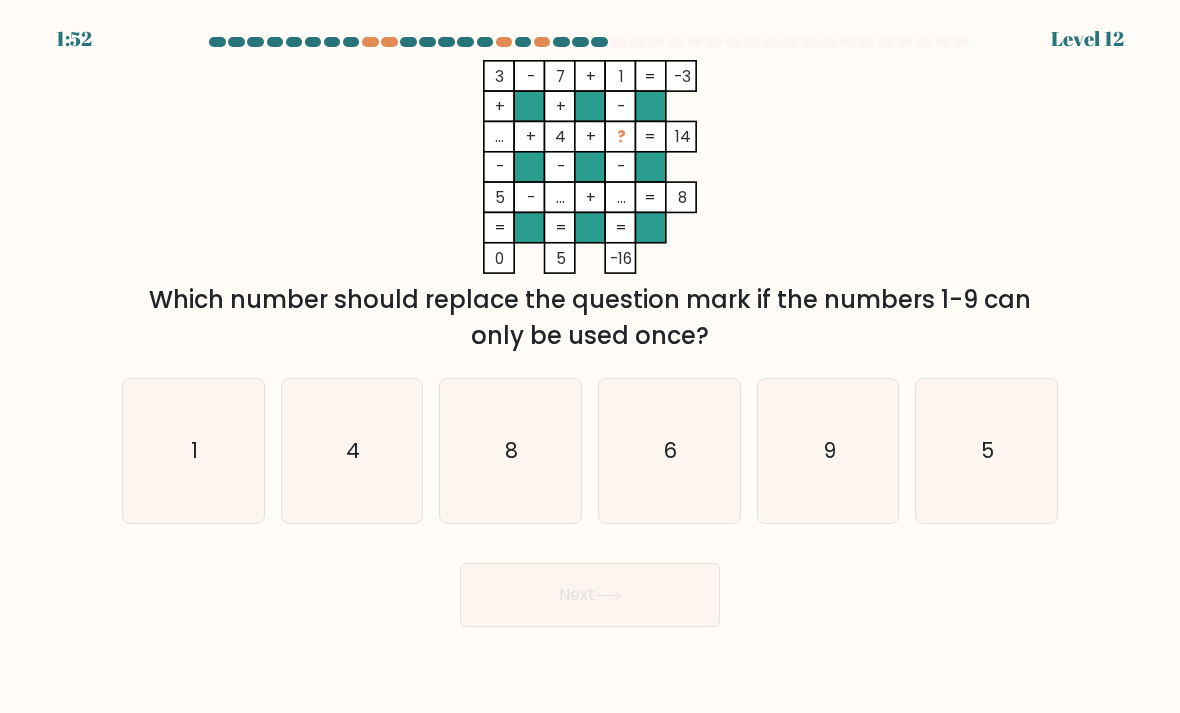 click on "6" at bounding box center [669, 451] 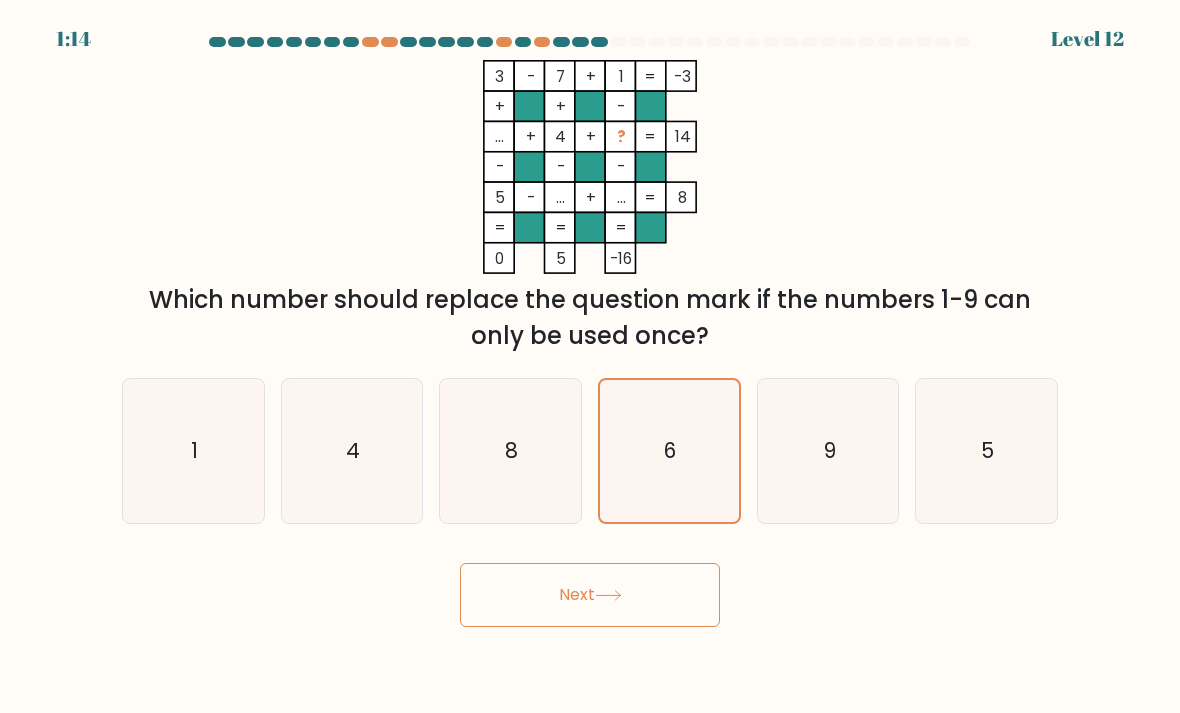 click on "8" at bounding box center (510, 451) 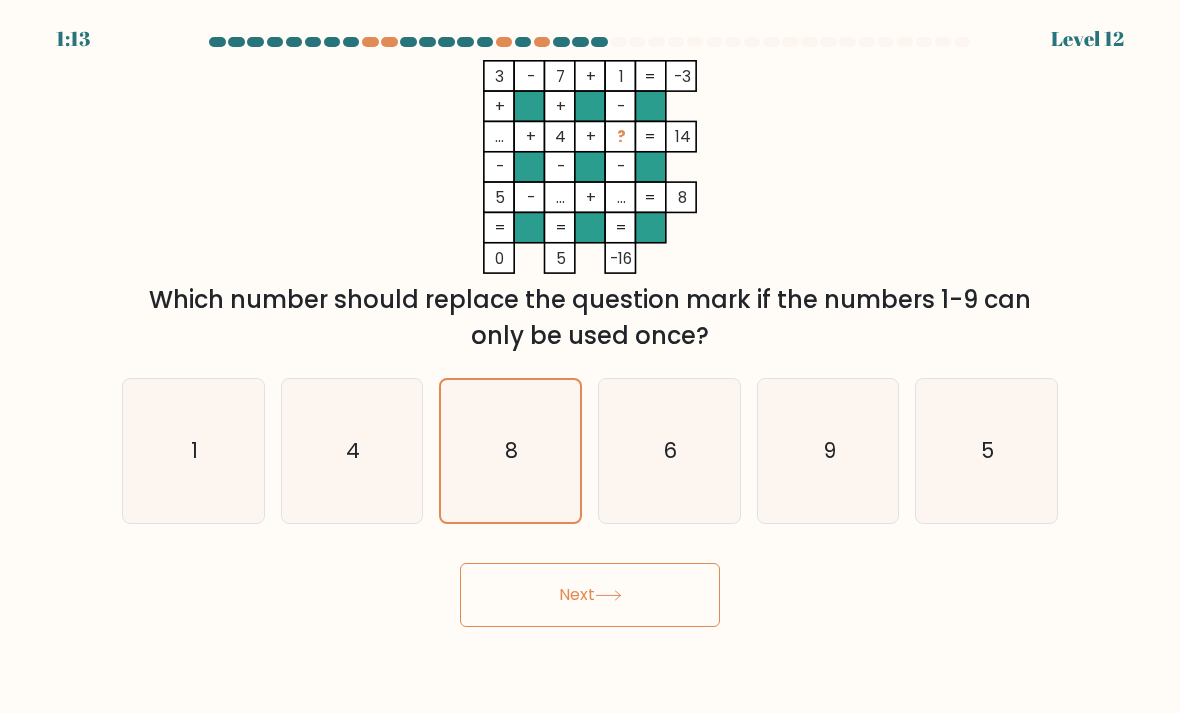 click on "Next" at bounding box center (590, 595) 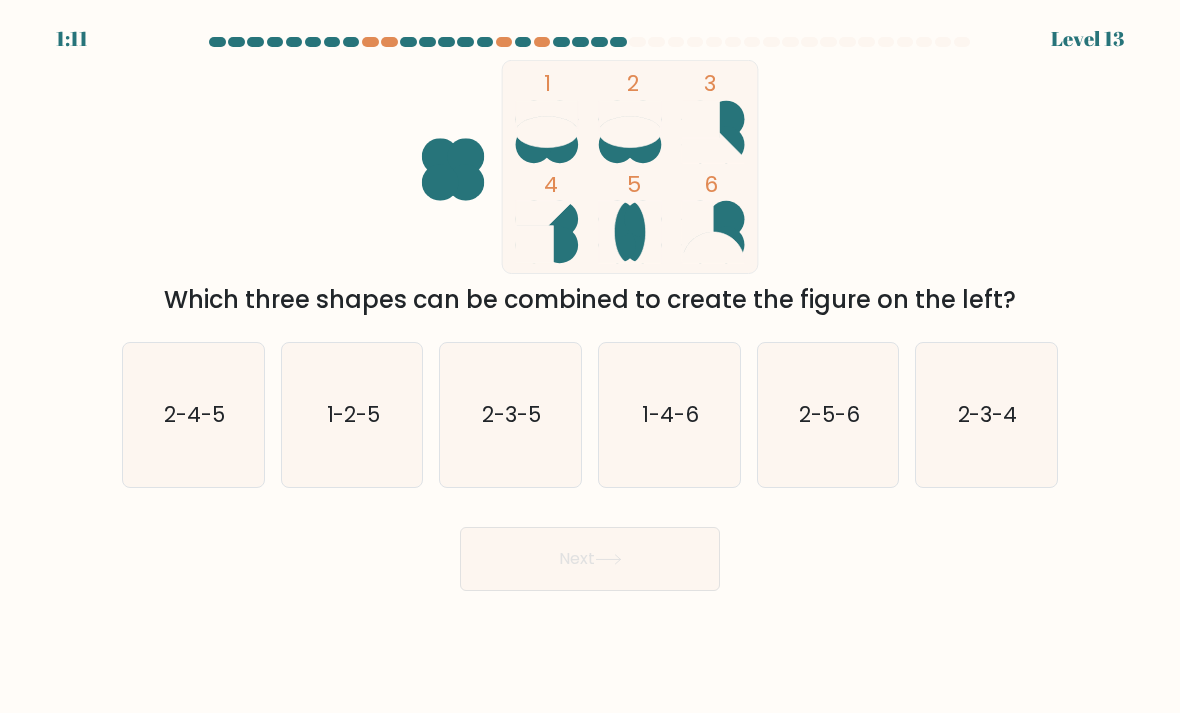 click on "1-2-5" at bounding box center (352, 415) 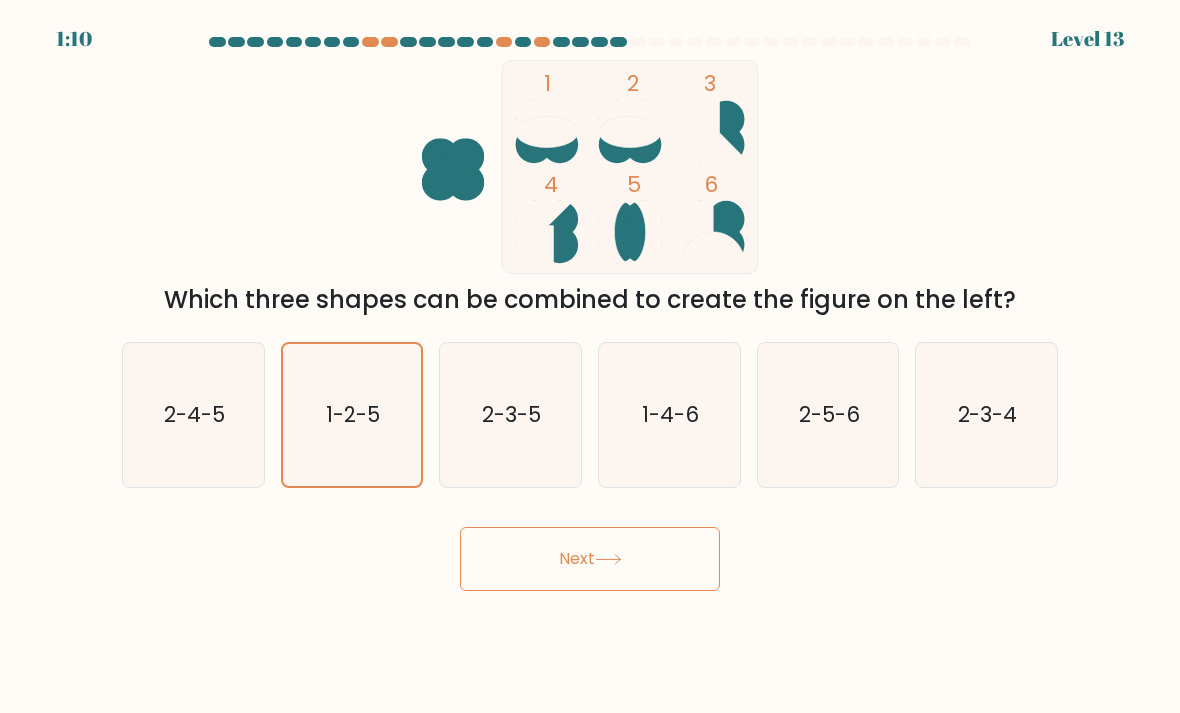 click on "Next" at bounding box center [590, 559] 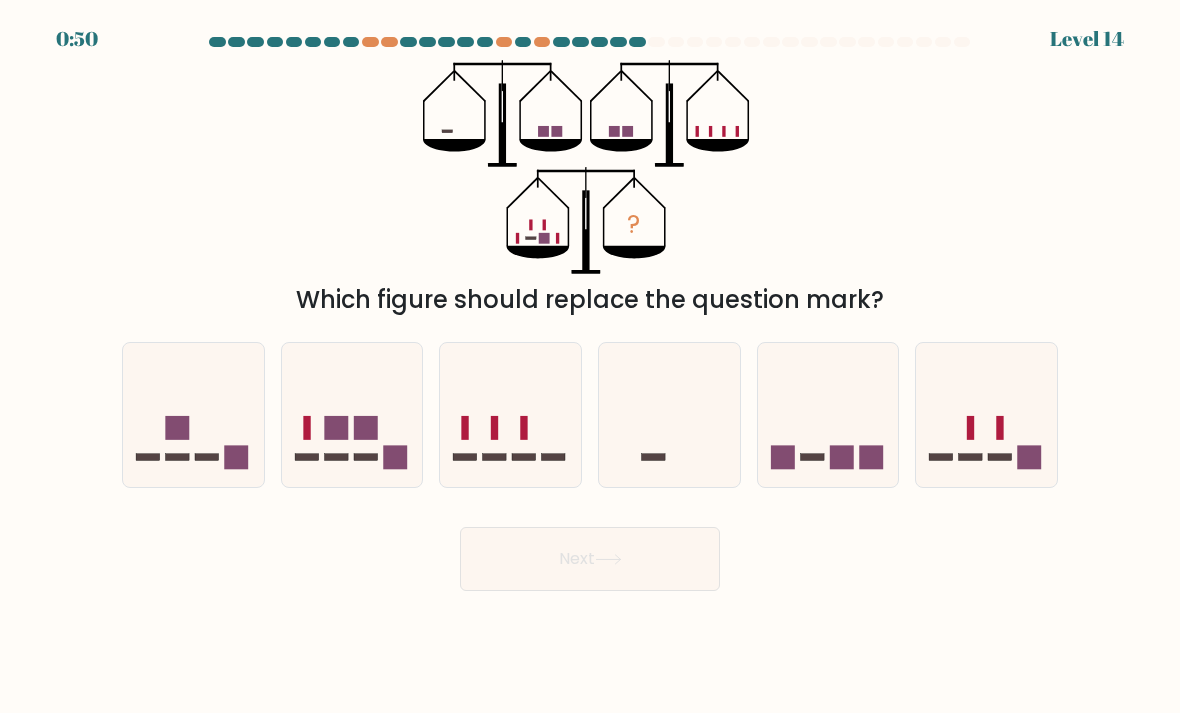 click at bounding box center (828, 415) 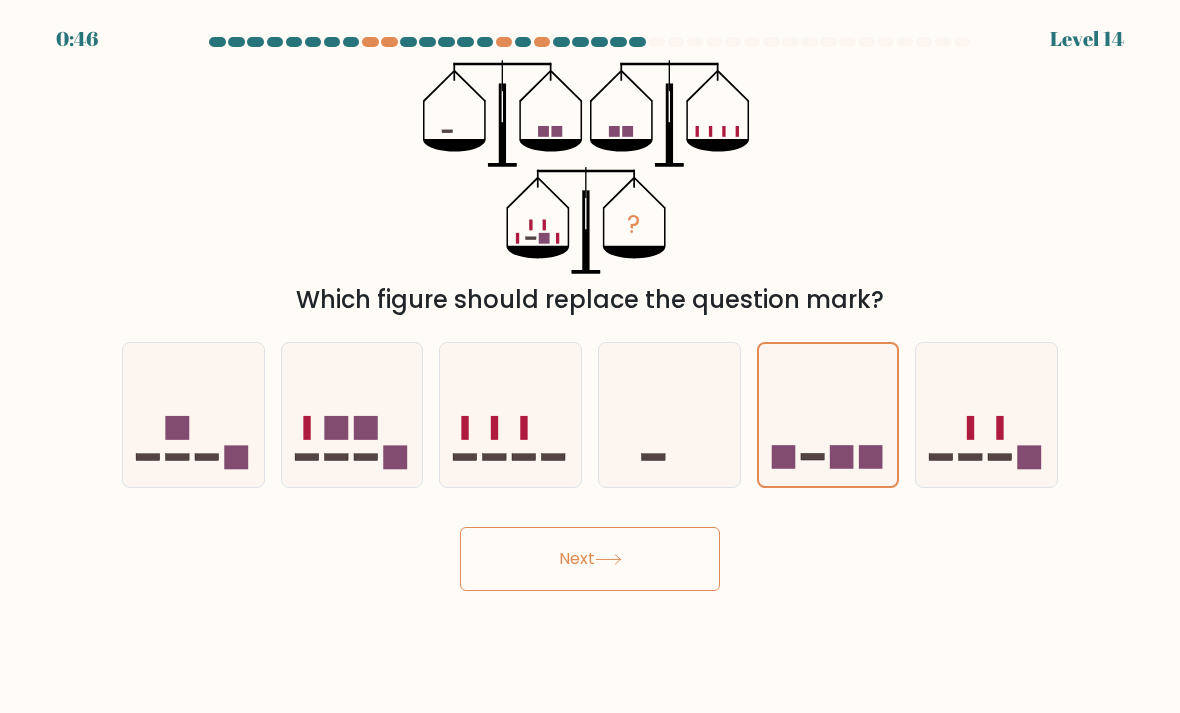 click on "Next" at bounding box center (590, 559) 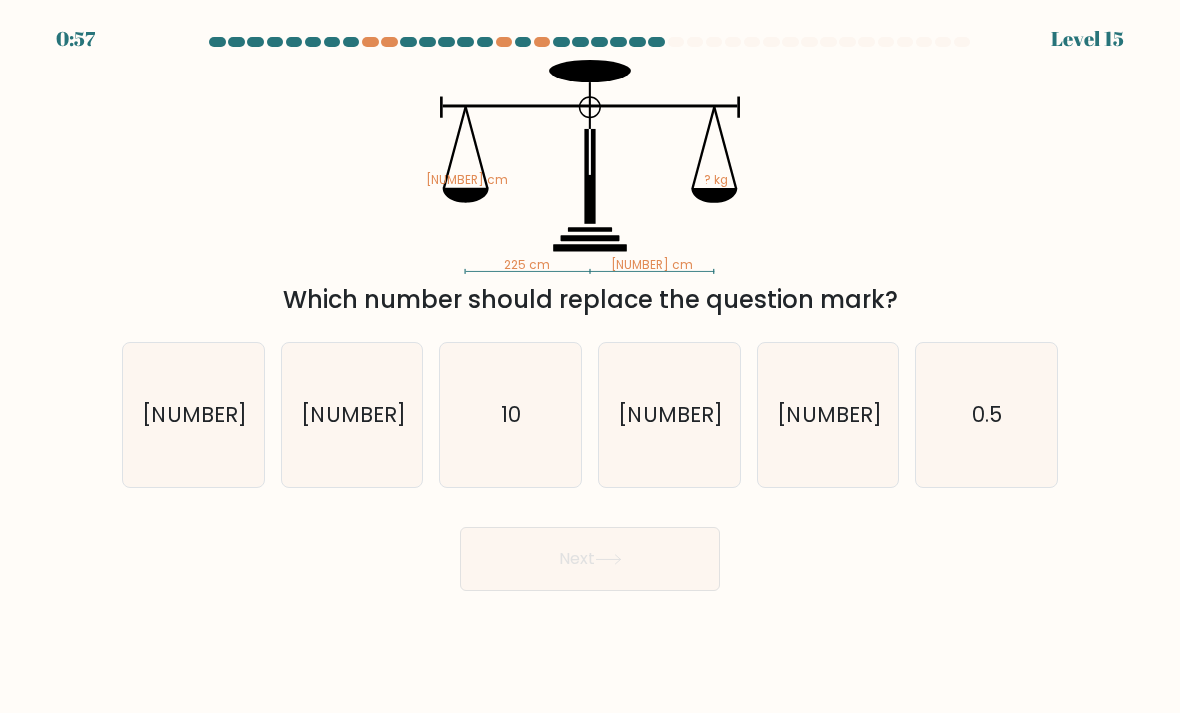 click on "[NUMBER]" at bounding box center (352, 415) 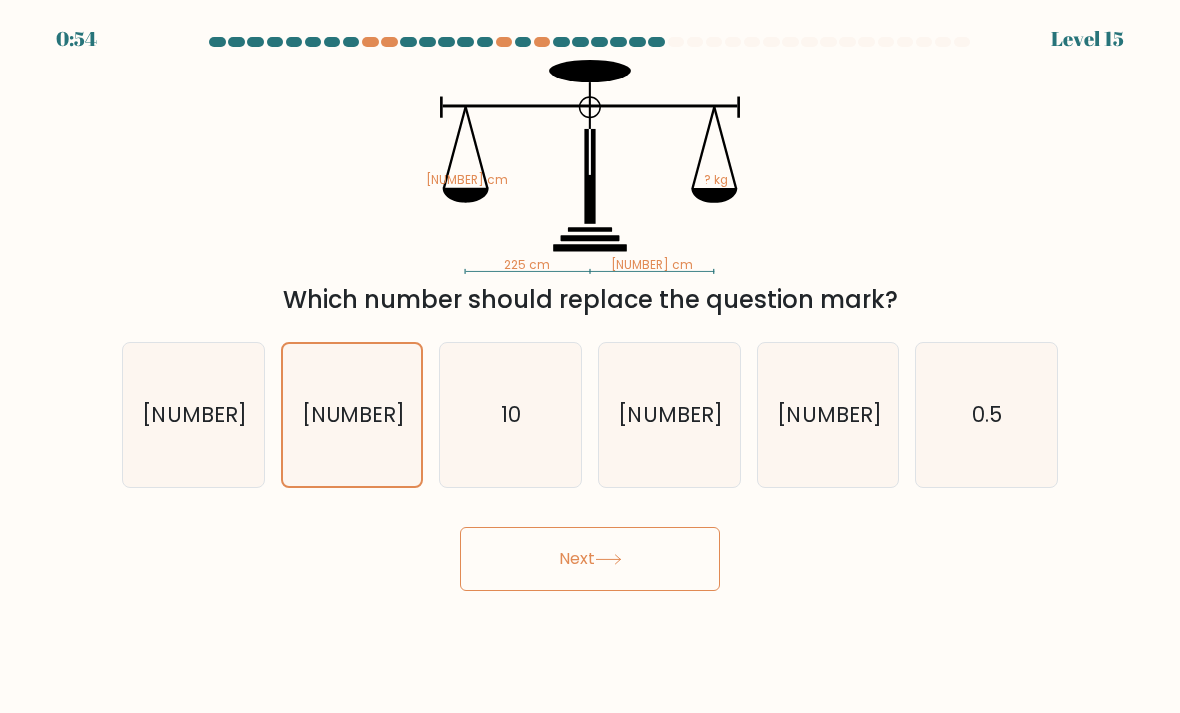 click on "[NUMBER]:[NUMBER]
Level [NUMBER]" at bounding box center [590, 356] 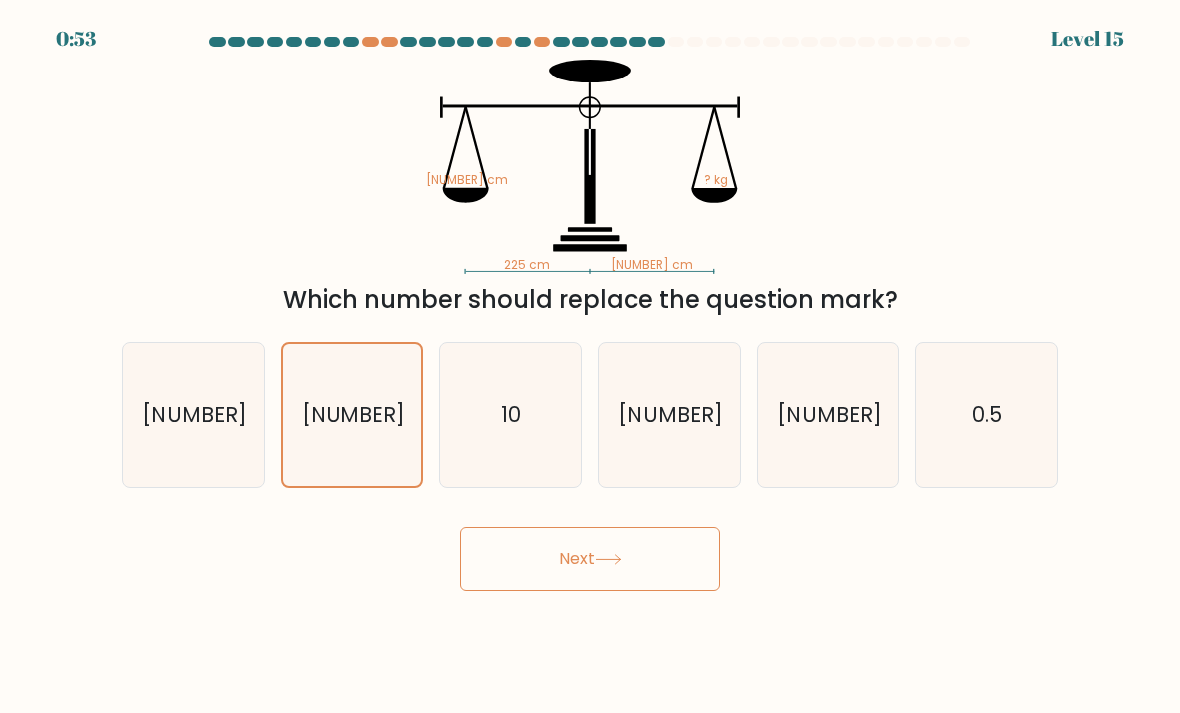 click on "Next" at bounding box center (590, 559) 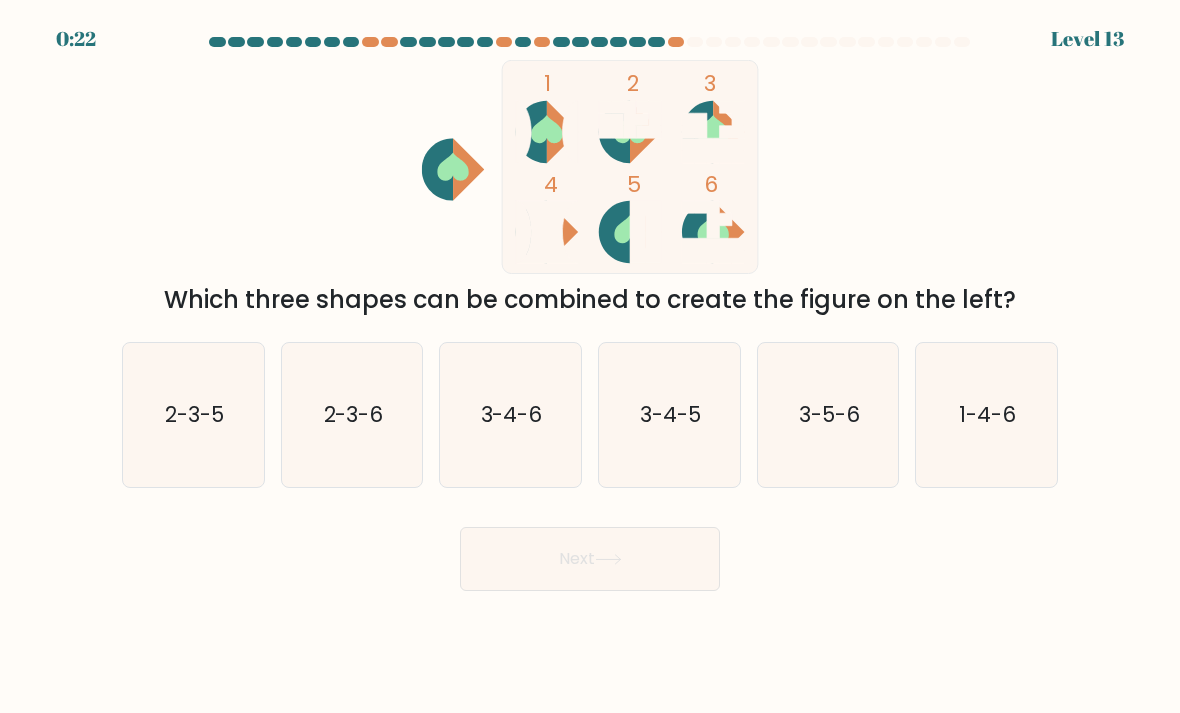 click on "3-4-5" at bounding box center [669, 415] 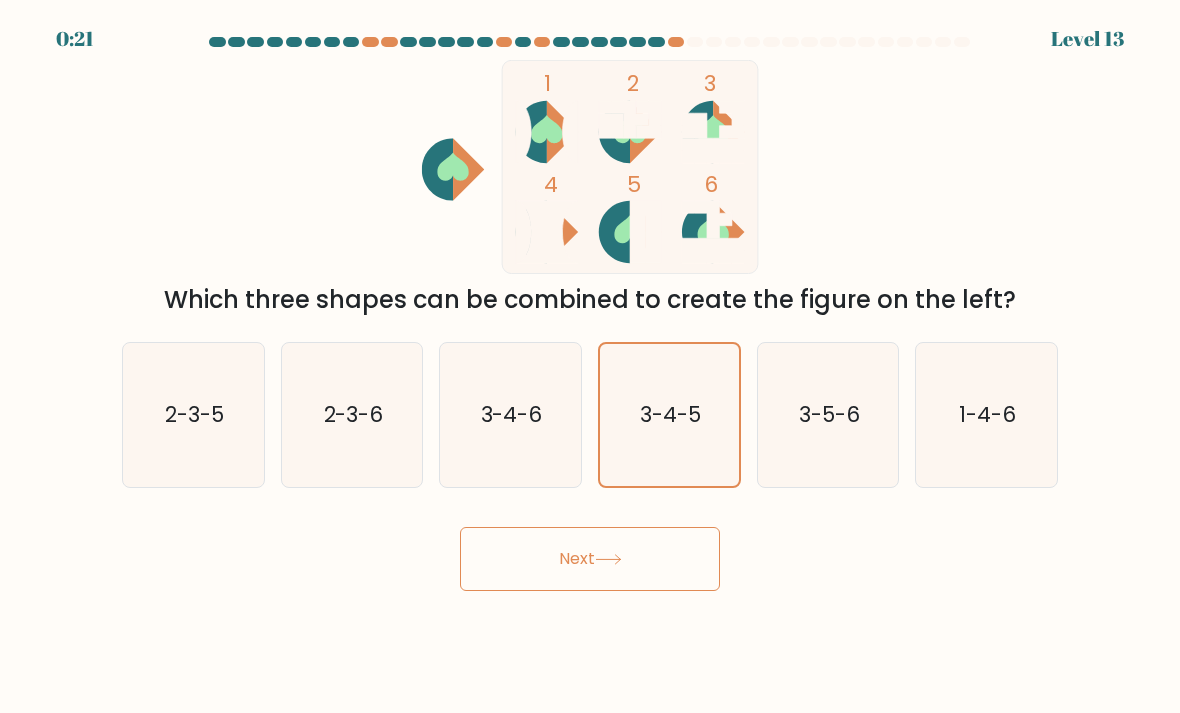 click on "Next" at bounding box center [590, 559] 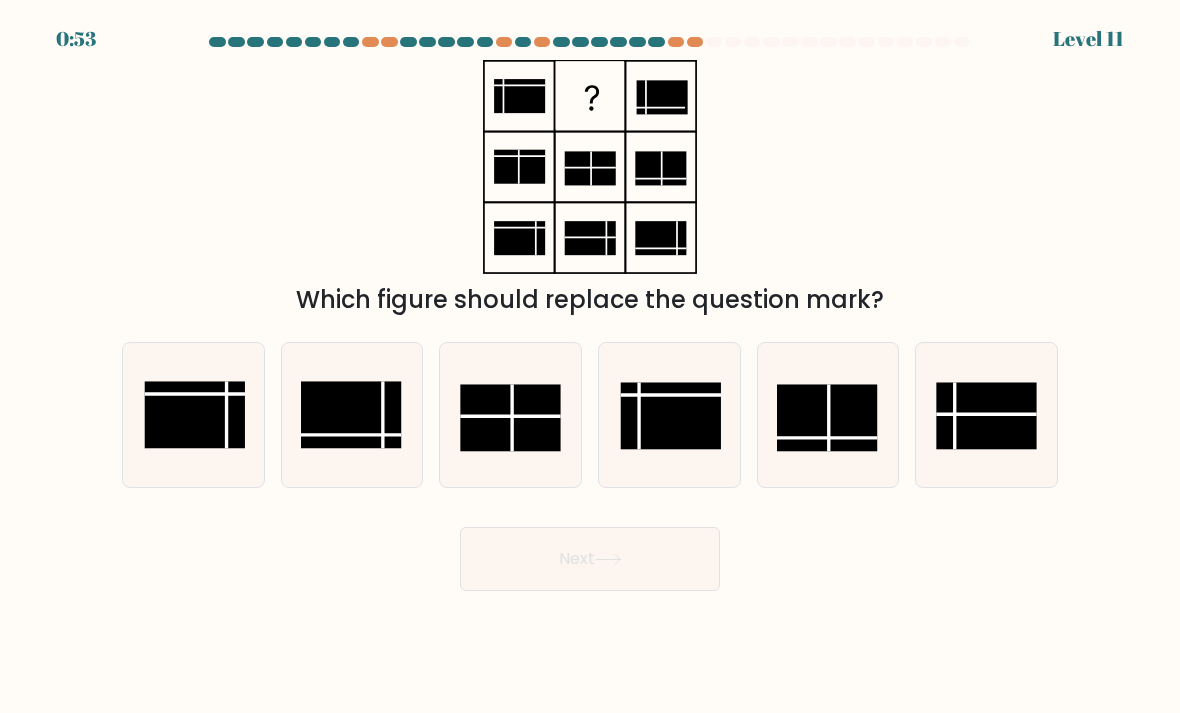 scroll, scrollTop: 2, scrollLeft: 0, axis: vertical 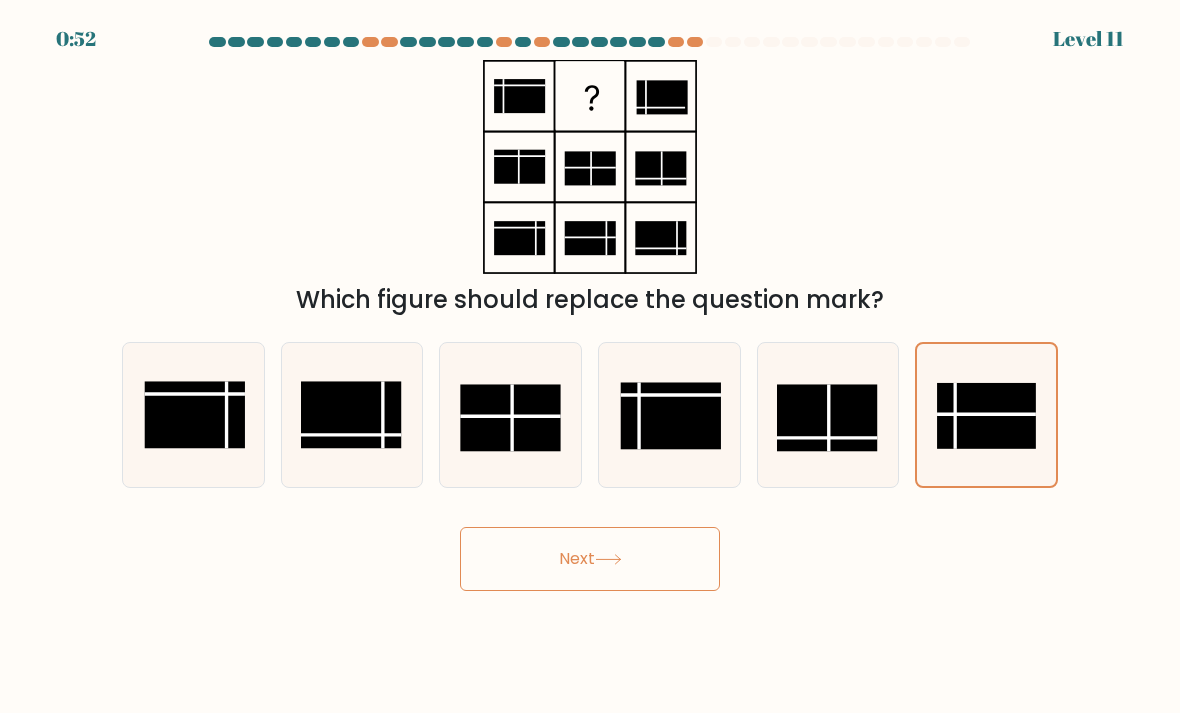 click on "Next" at bounding box center [590, 559] 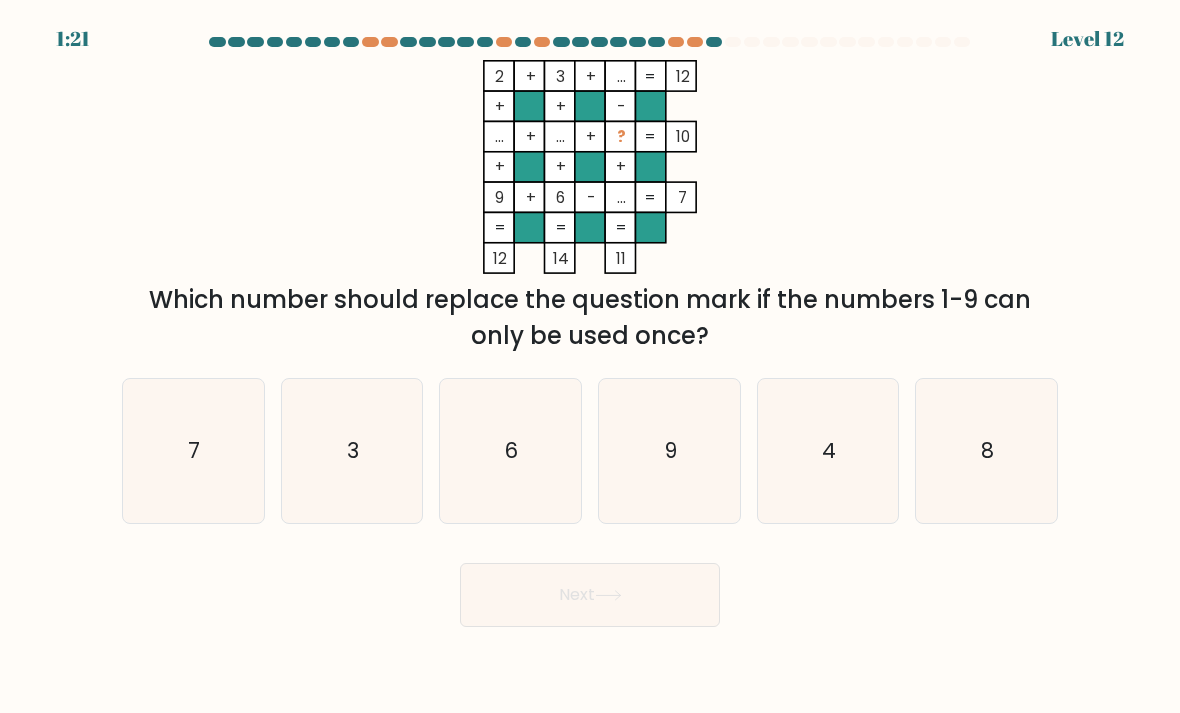click at bounding box center [620, 76] 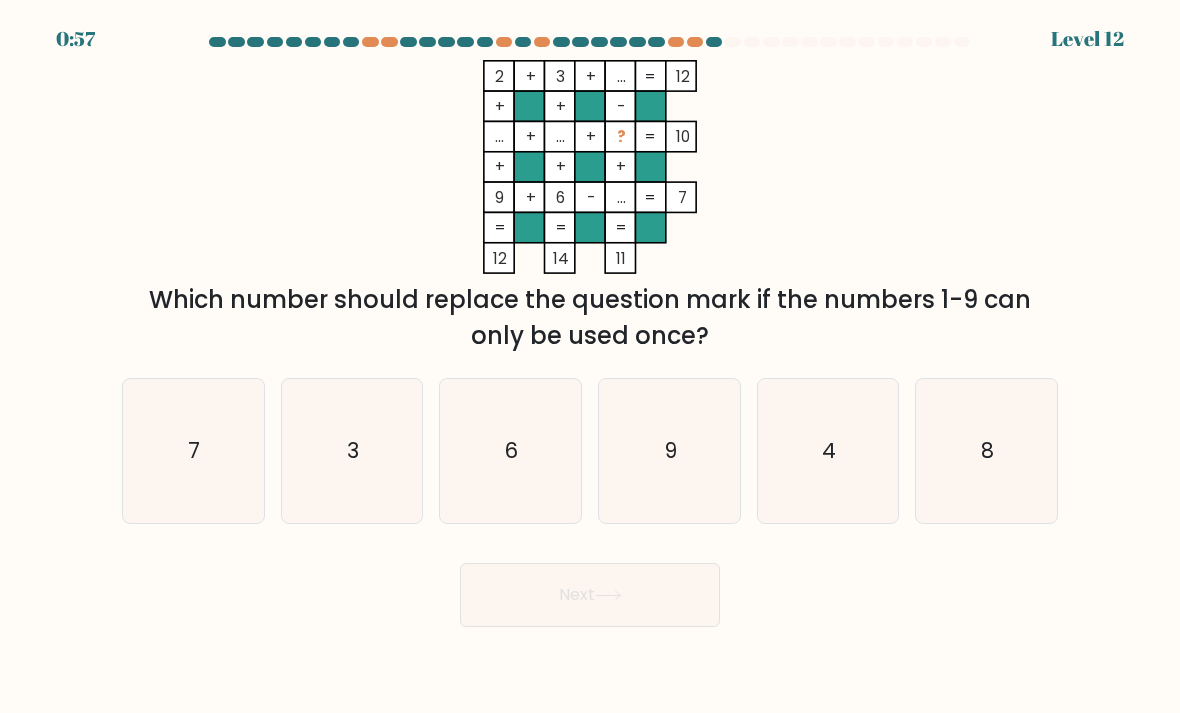 click on "4" at bounding box center [828, 451] 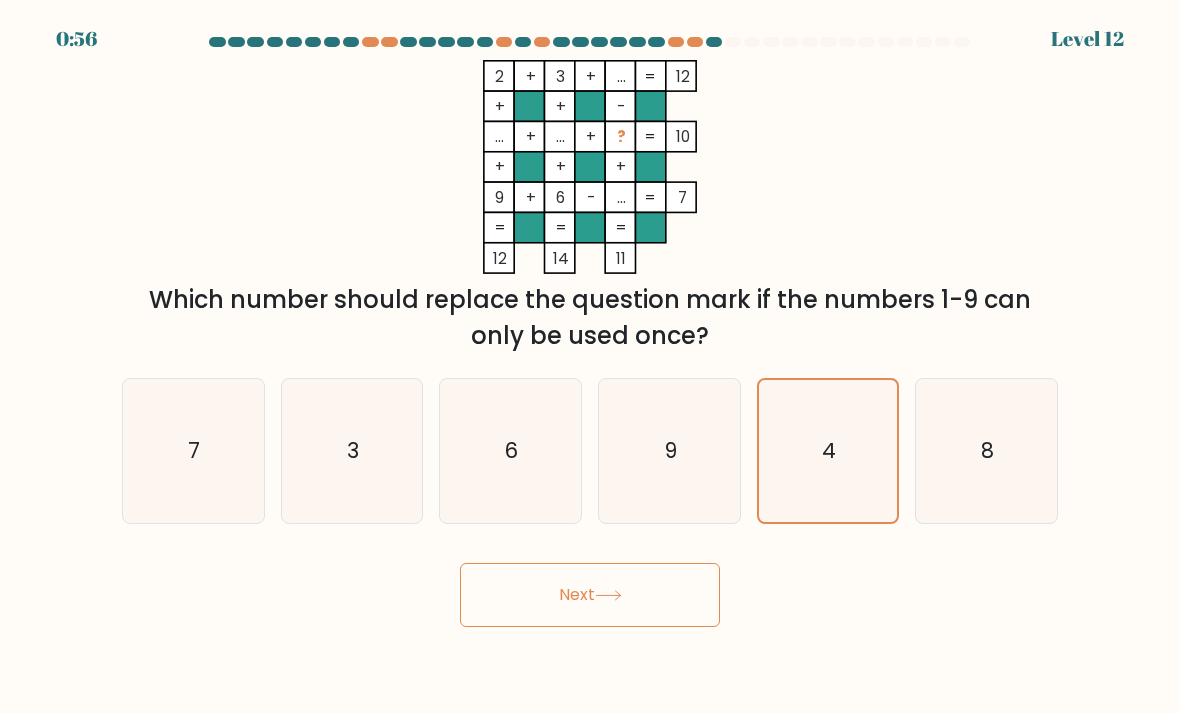 click on "Next" at bounding box center [590, 595] 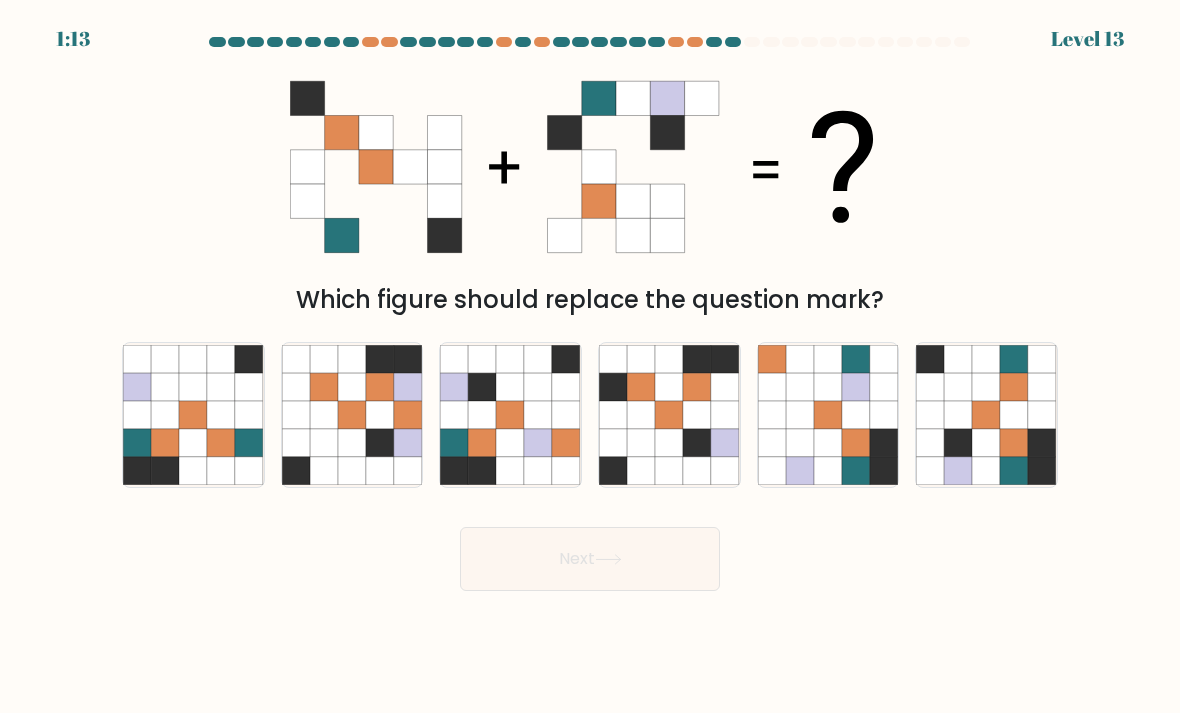 click at bounding box center [511, 415] 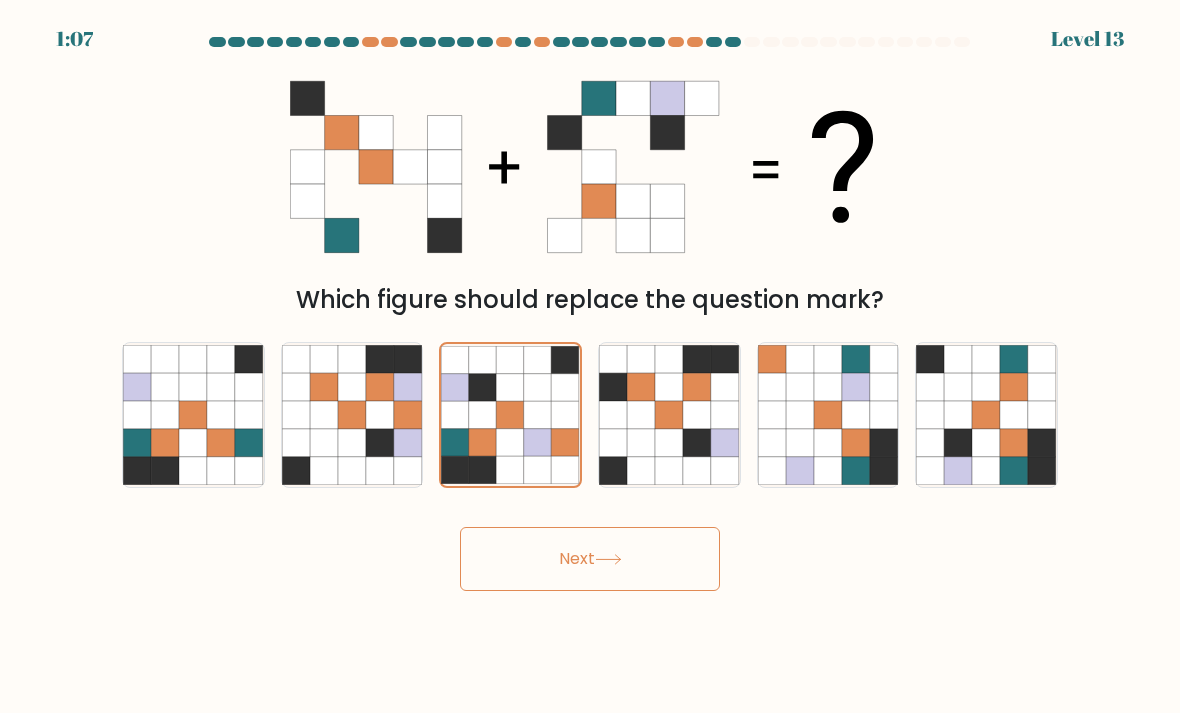 click at bounding box center (669, 415) 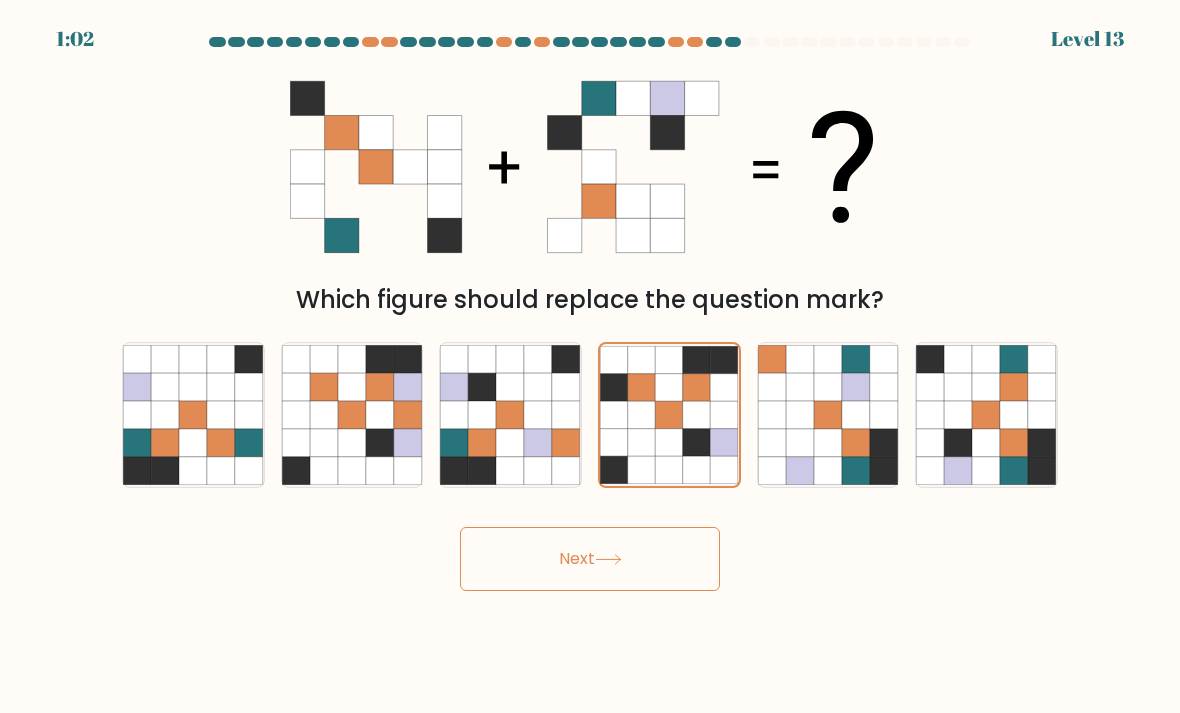 click on "Next" at bounding box center [590, 559] 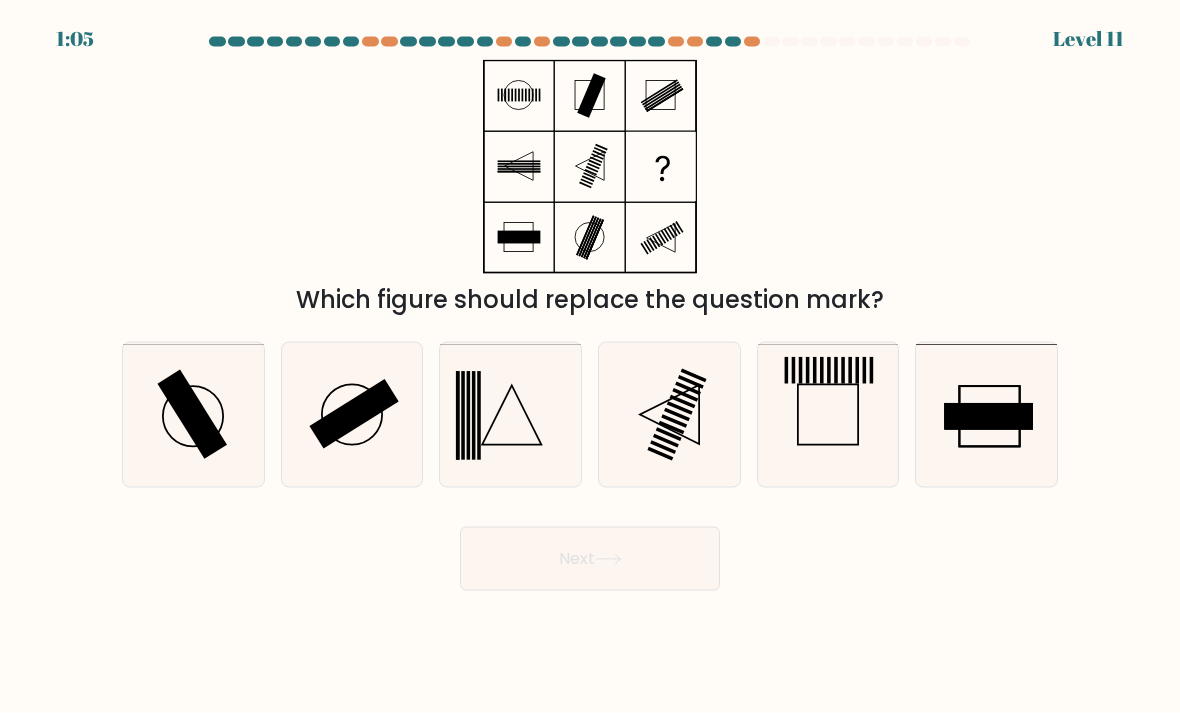 click at bounding box center (352, 415) 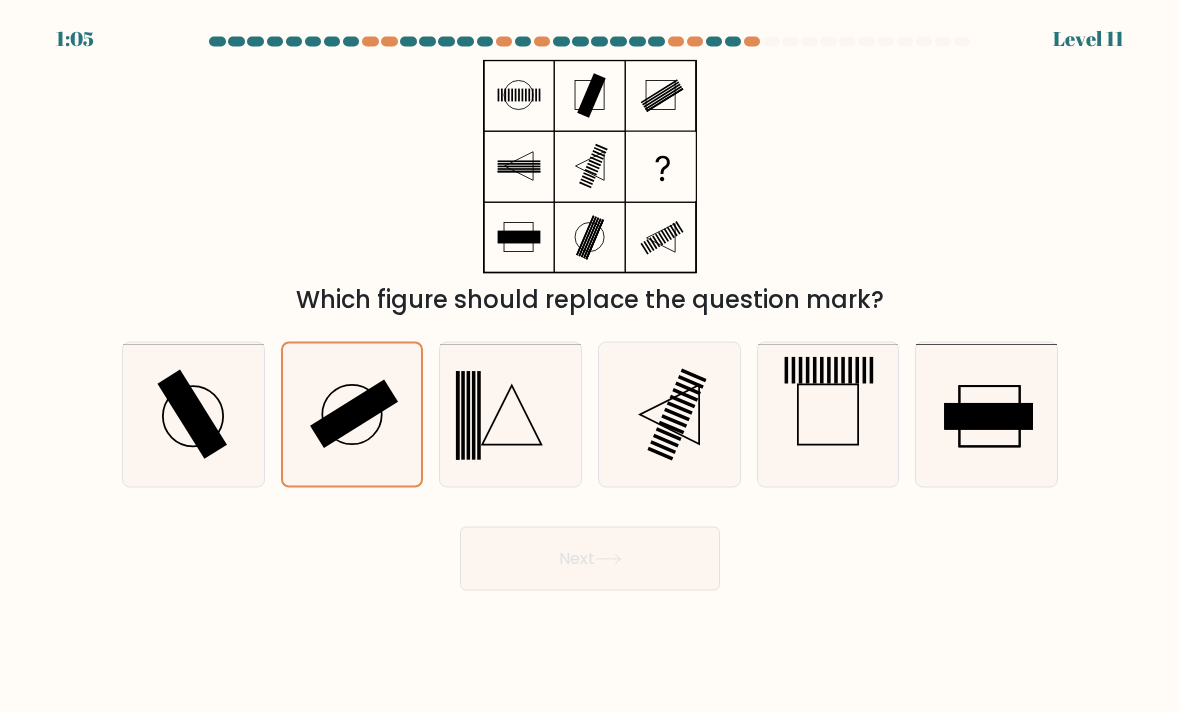 scroll, scrollTop: 3, scrollLeft: 0, axis: vertical 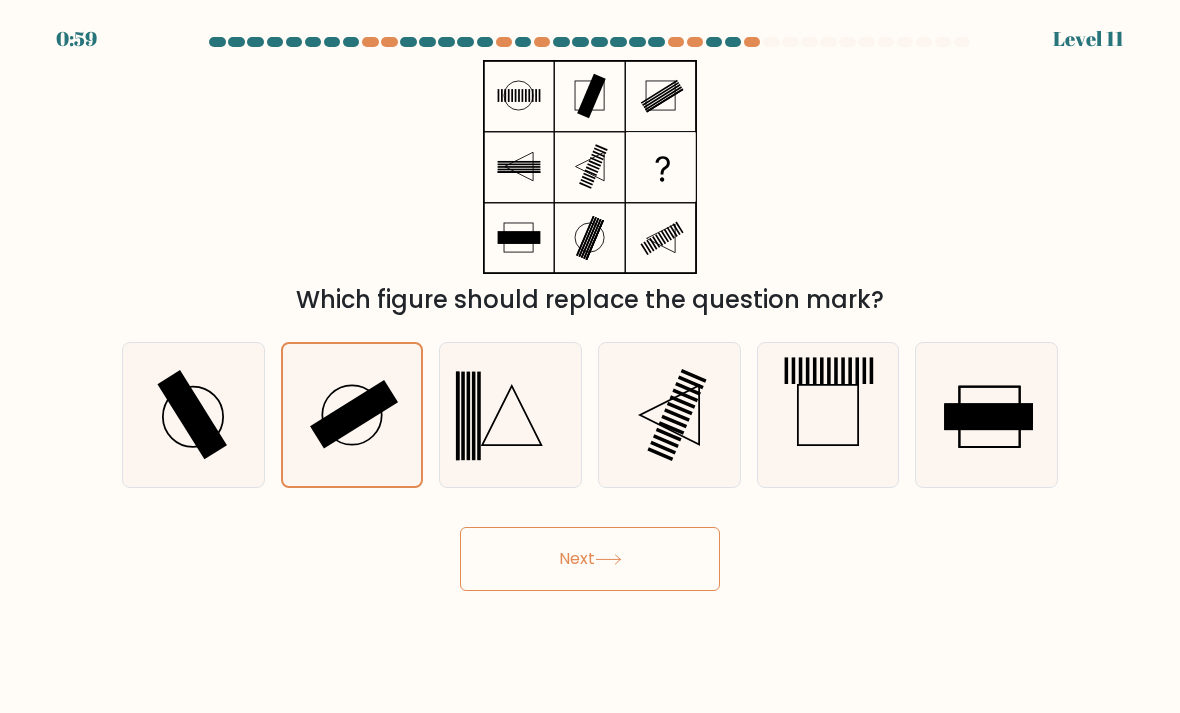 click at bounding box center (193, 415) 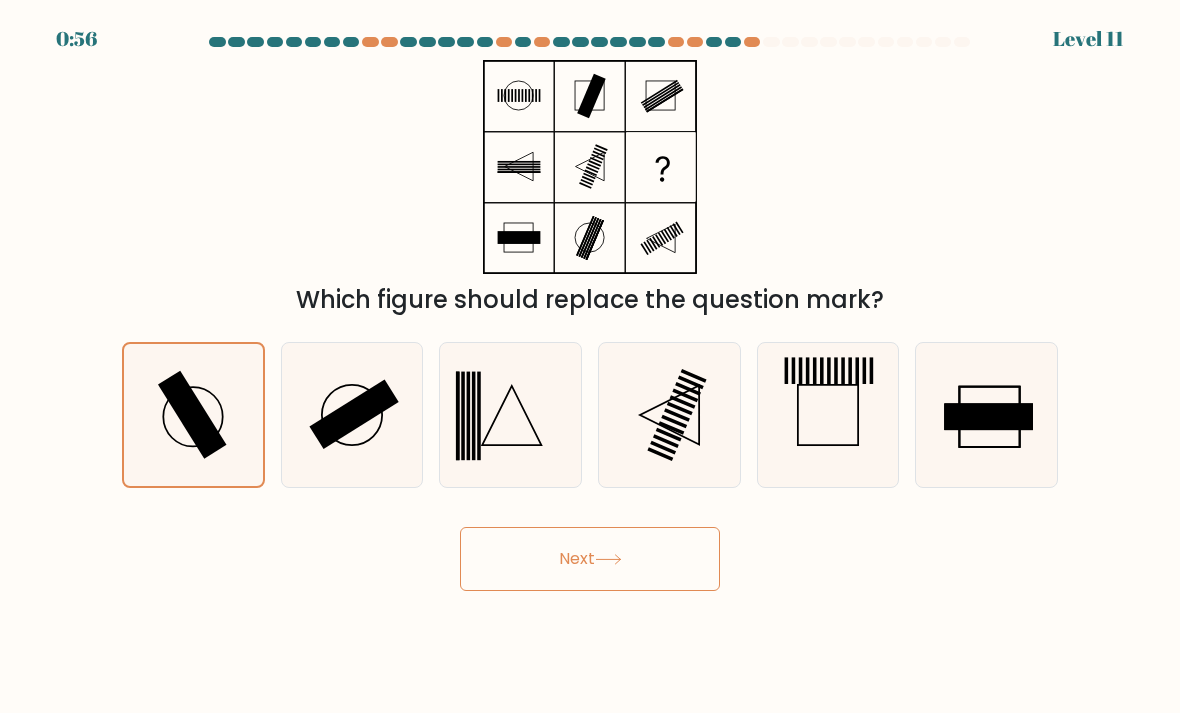 click on "Next" at bounding box center [590, 559] 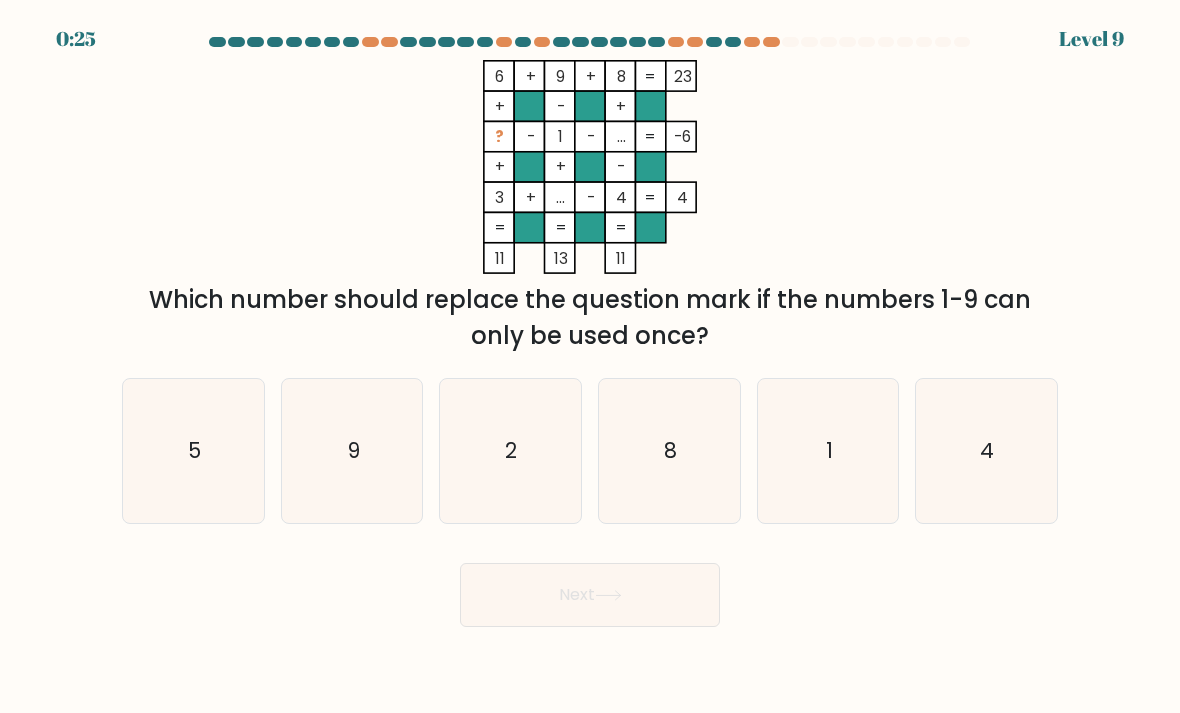 click on "5" at bounding box center (193, 451) 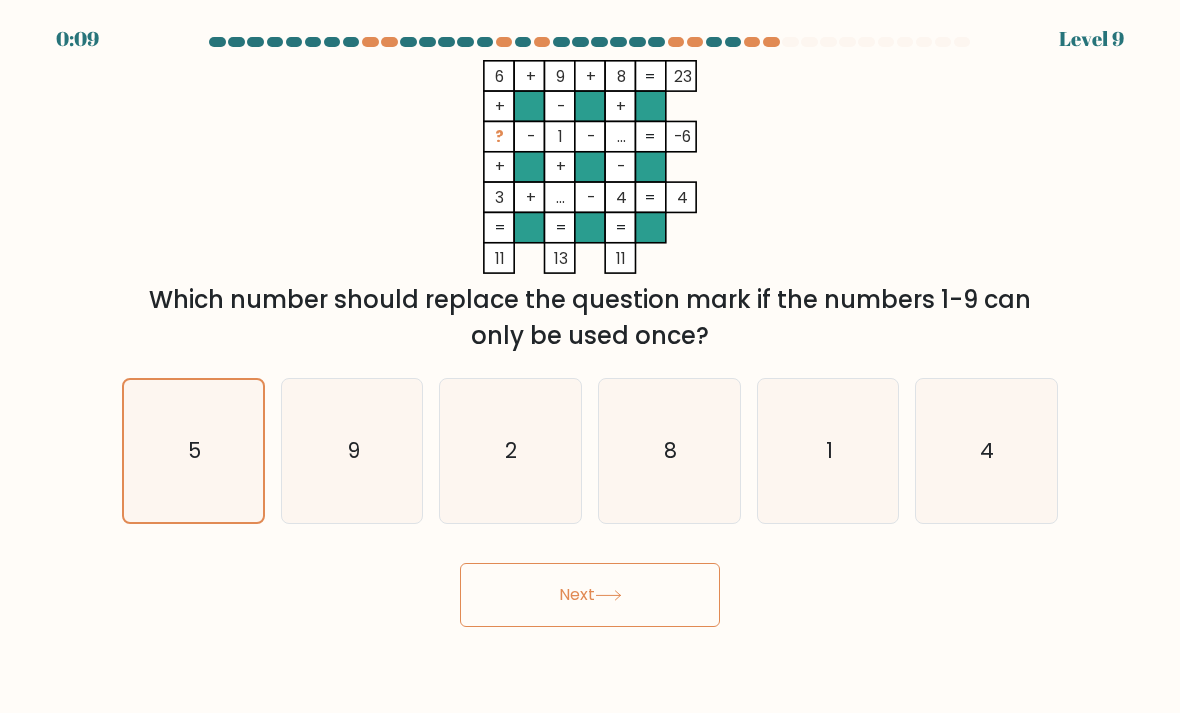 click on "8" at bounding box center [669, 451] 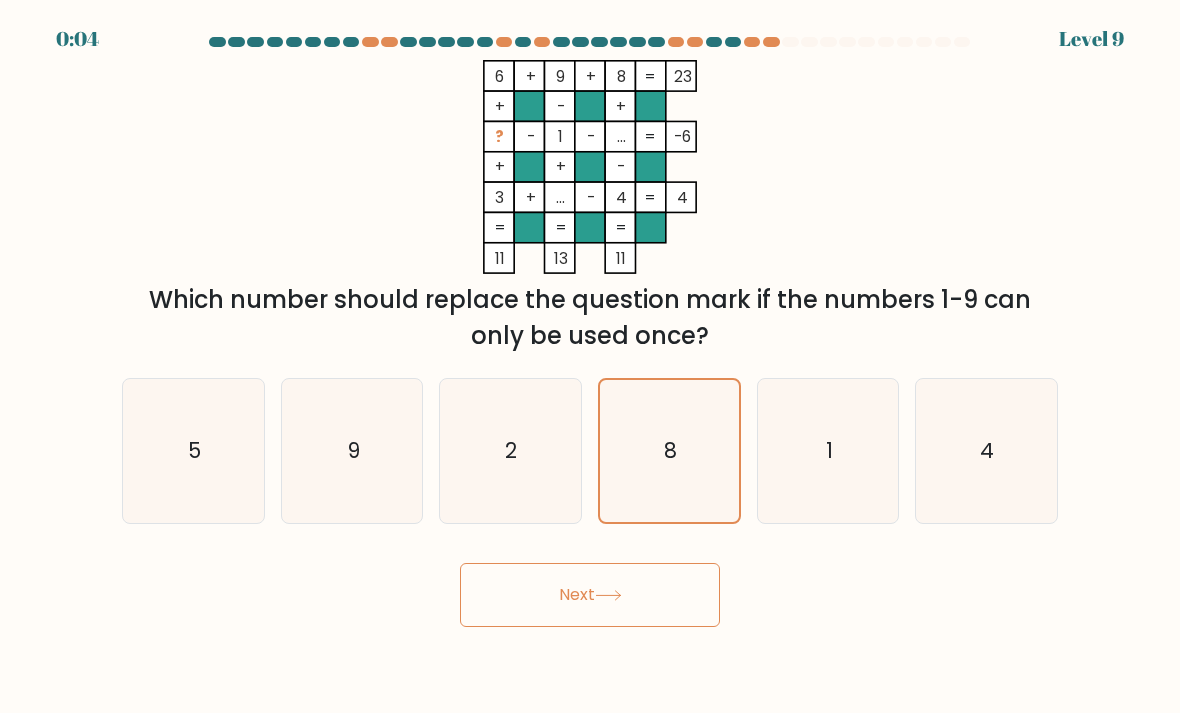 click on "2" at bounding box center [512, 450] 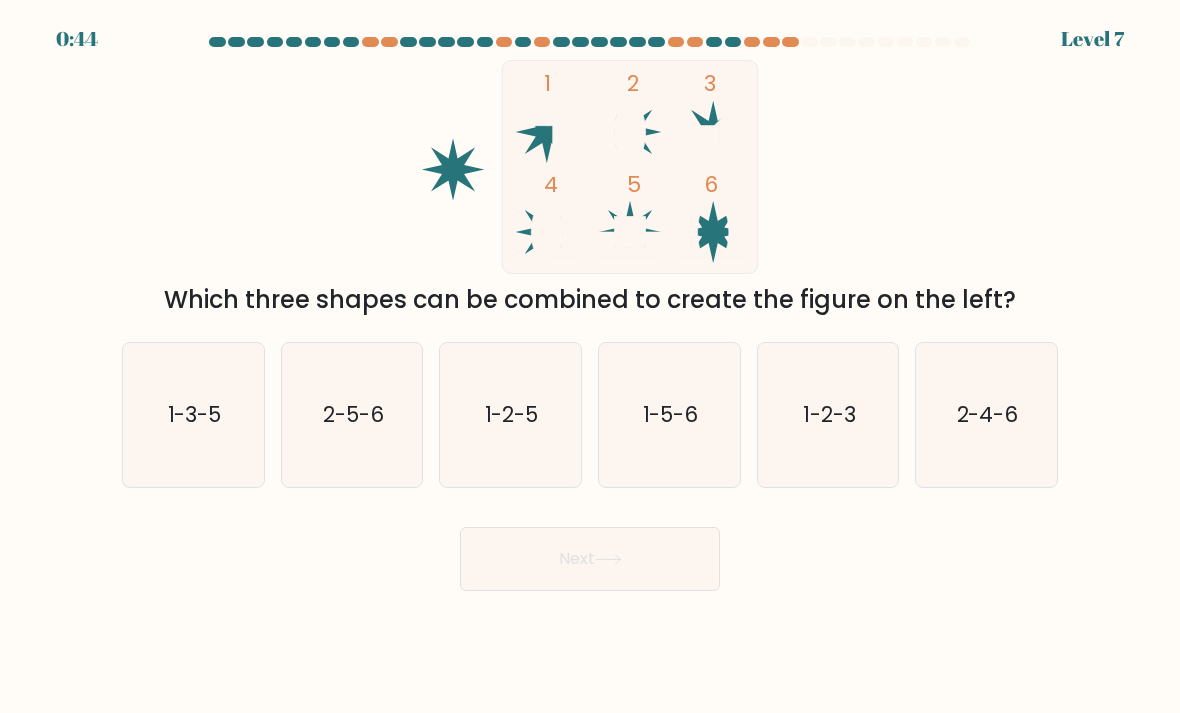scroll, scrollTop: 0, scrollLeft: 0, axis: both 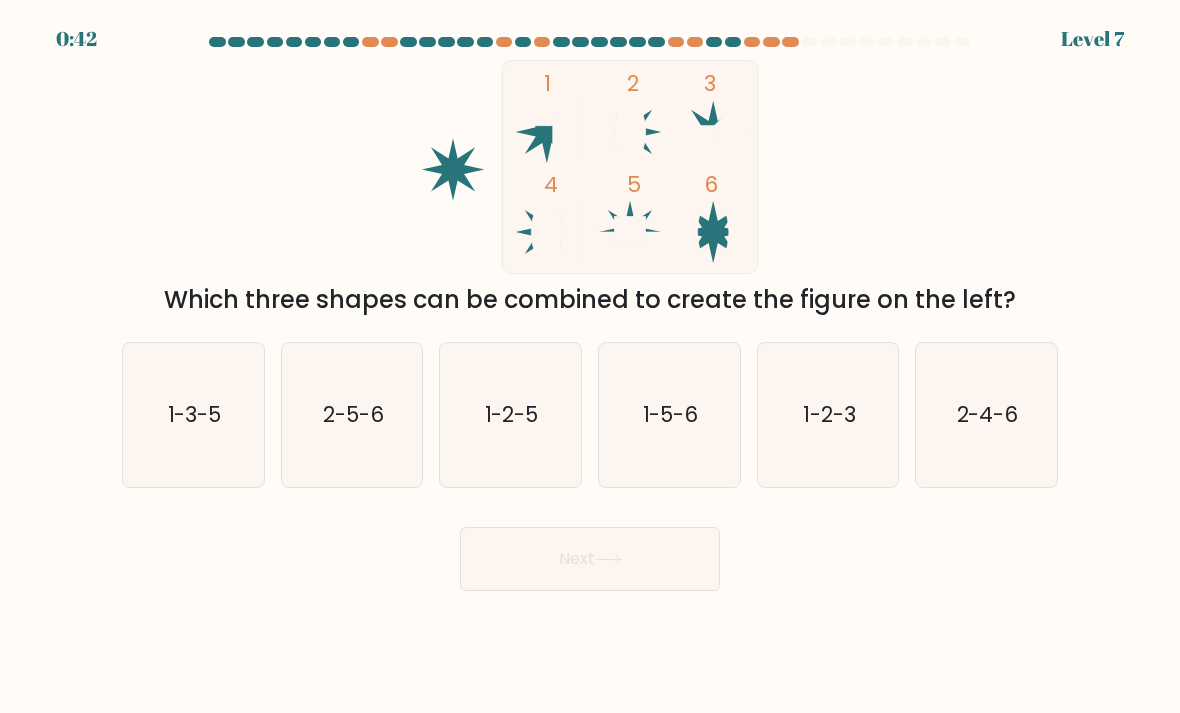 click on "0:42
Level 7" at bounding box center (590, 12) 